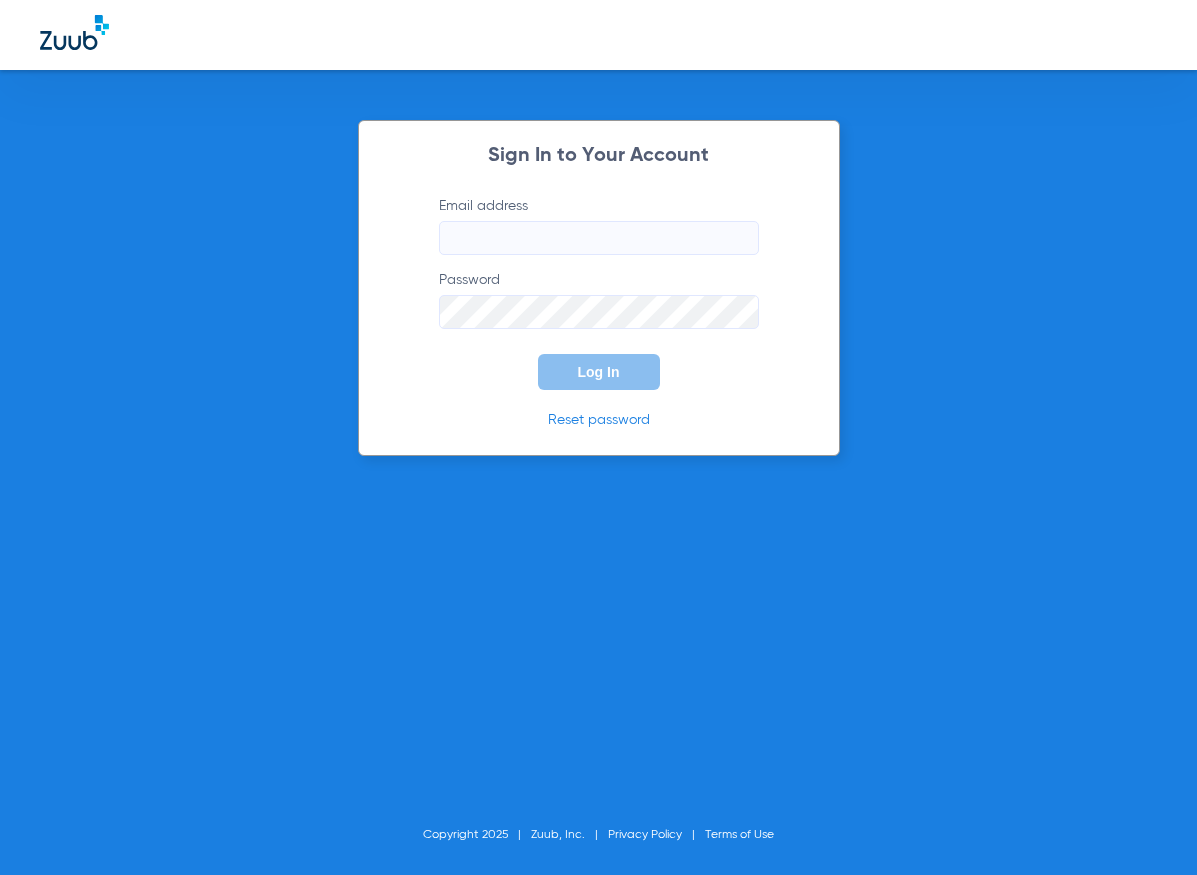 scroll, scrollTop: 0, scrollLeft: 0, axis: both 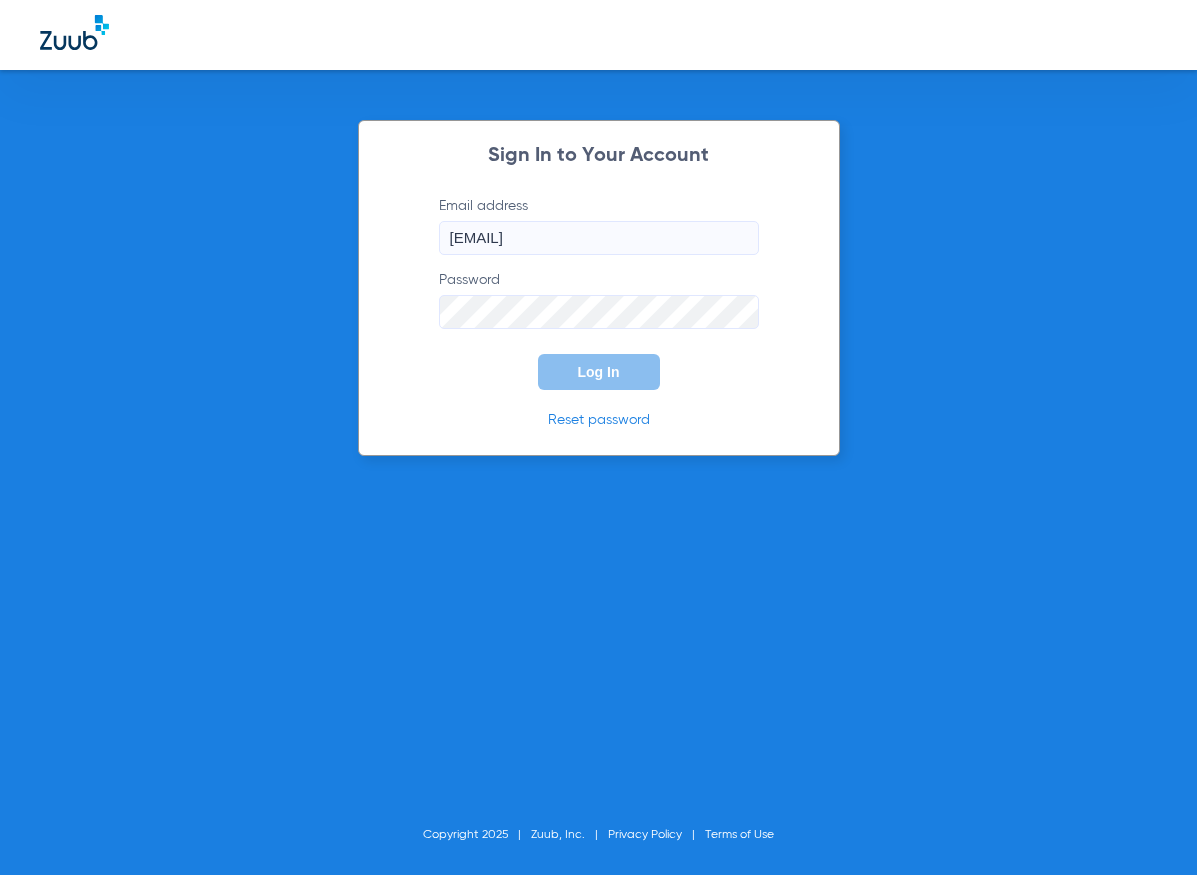 click on "Log In" 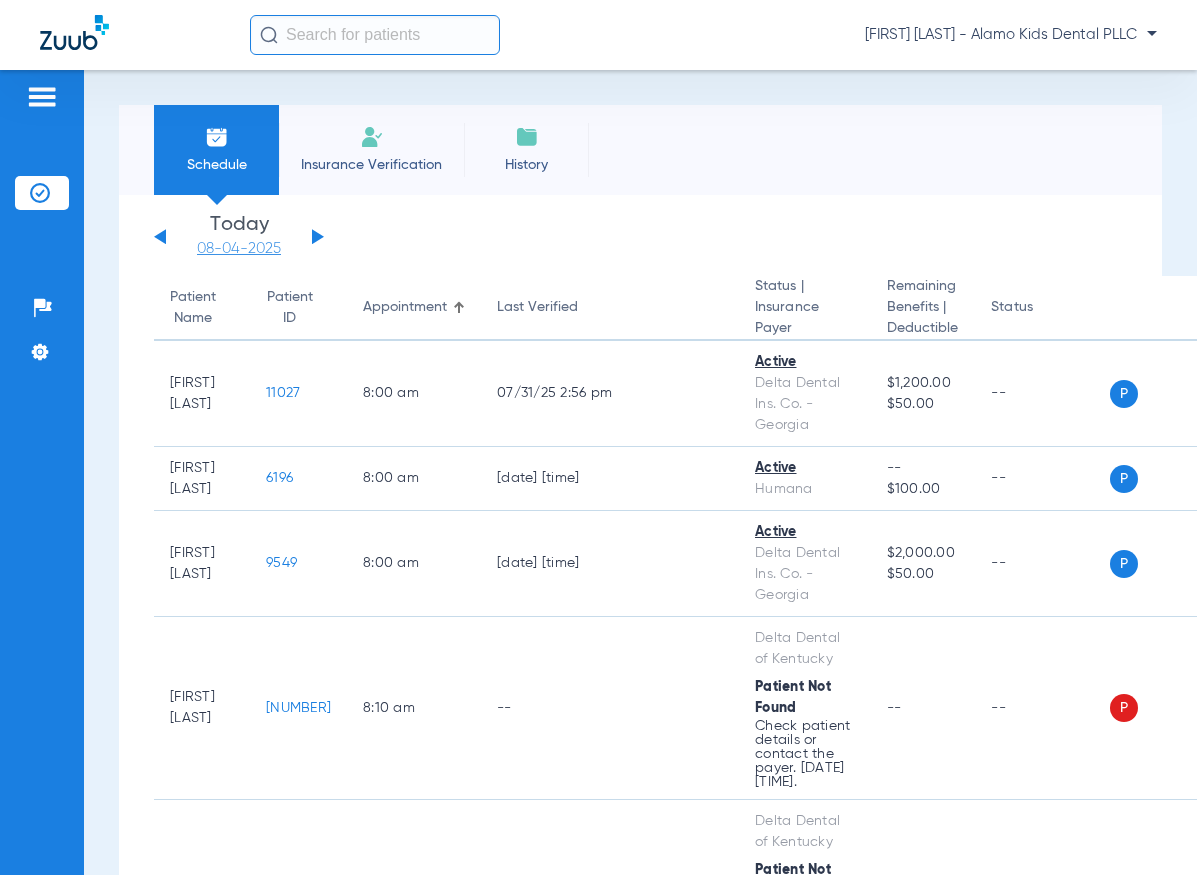 click on "08-04-2025" 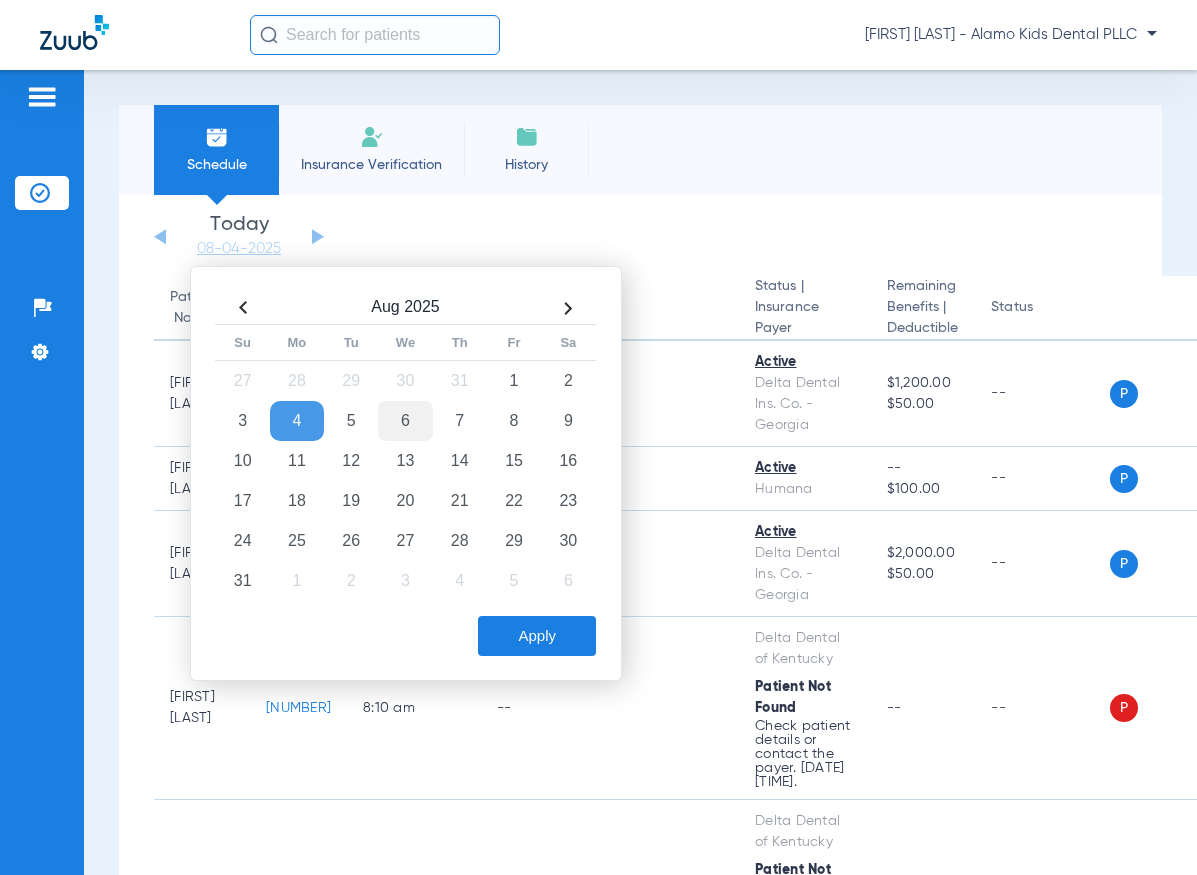 click on "6" 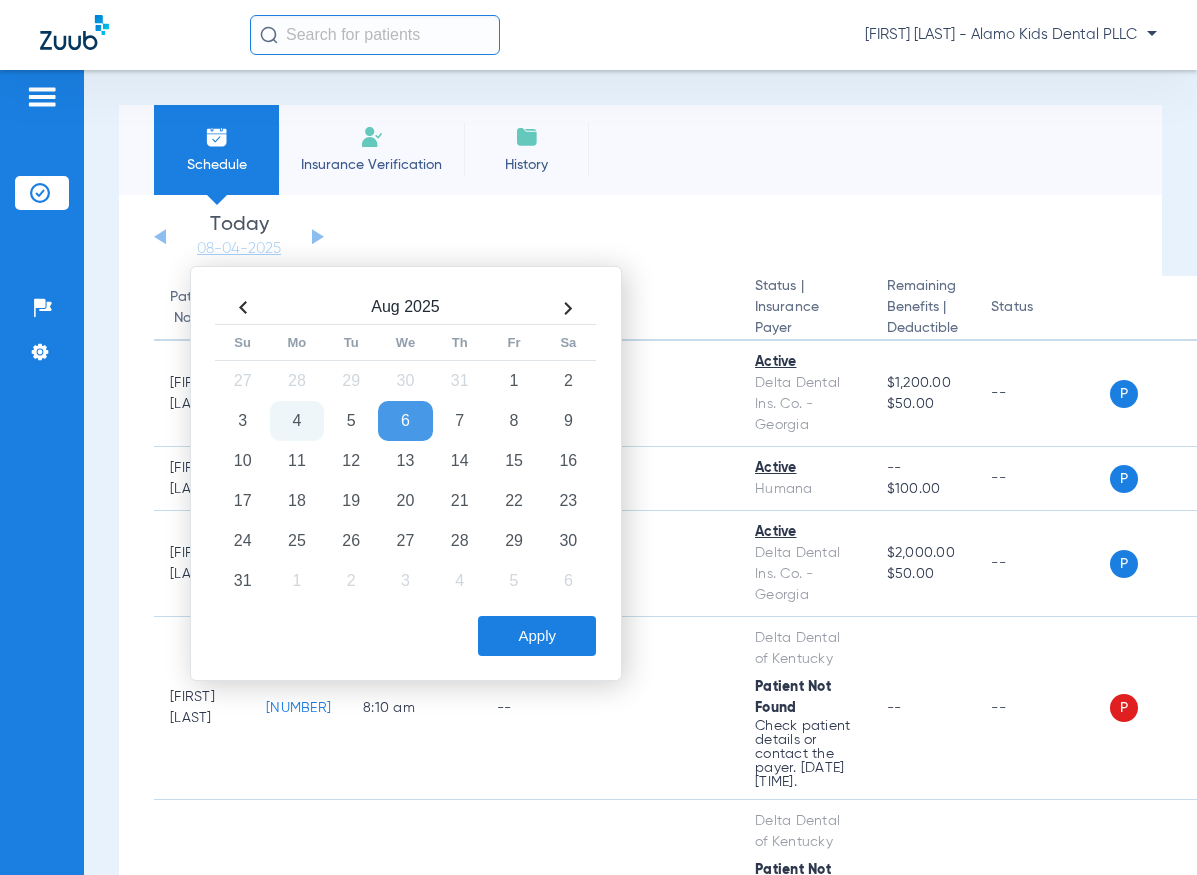 click on "Apply" 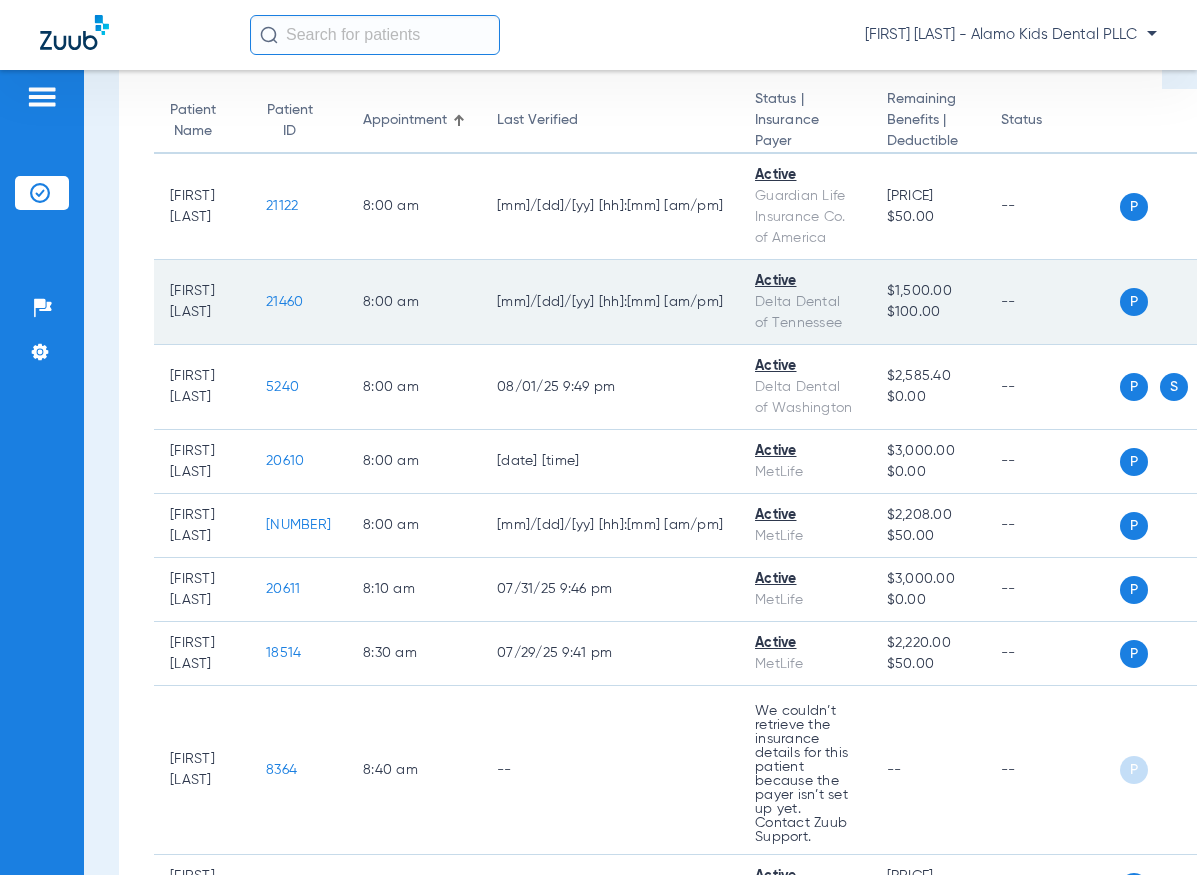 scroll, scrollTop: 0, scrollLeft: 0, axis: both 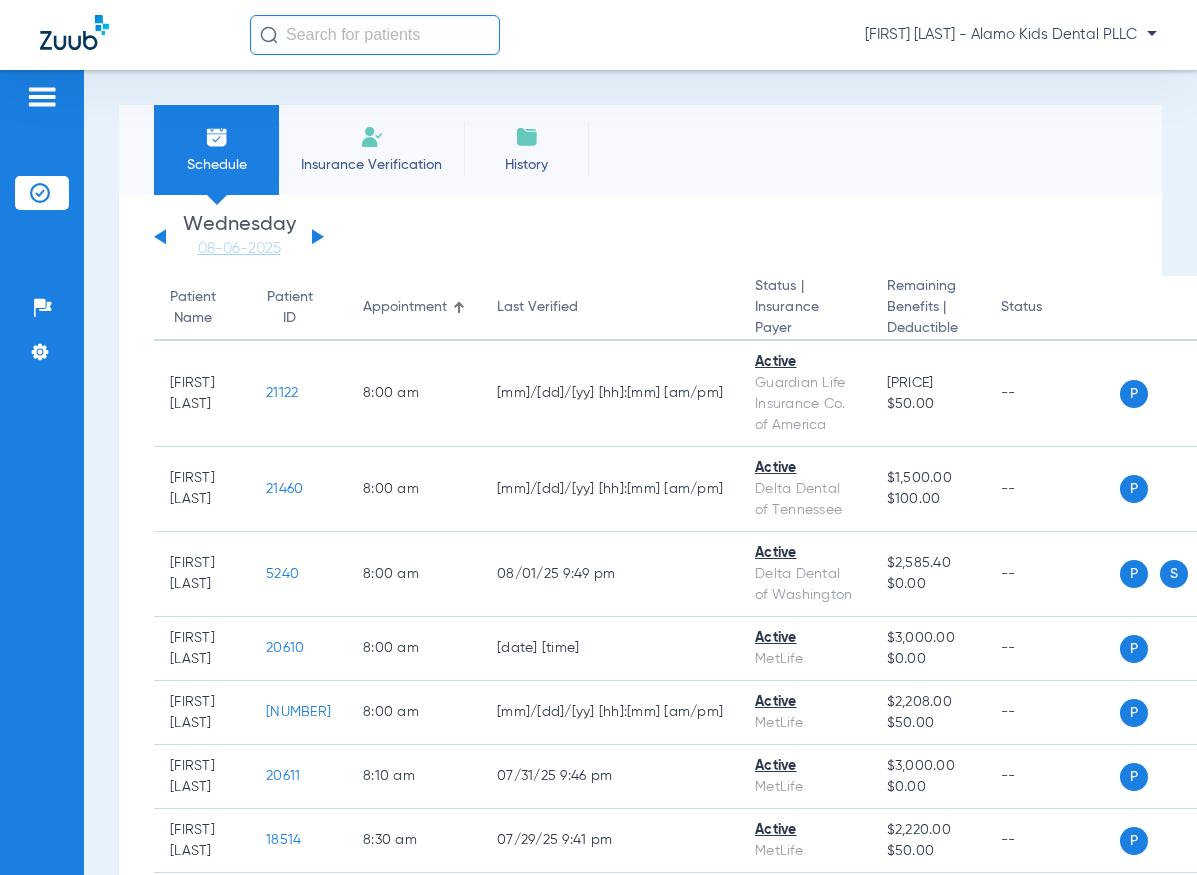 click 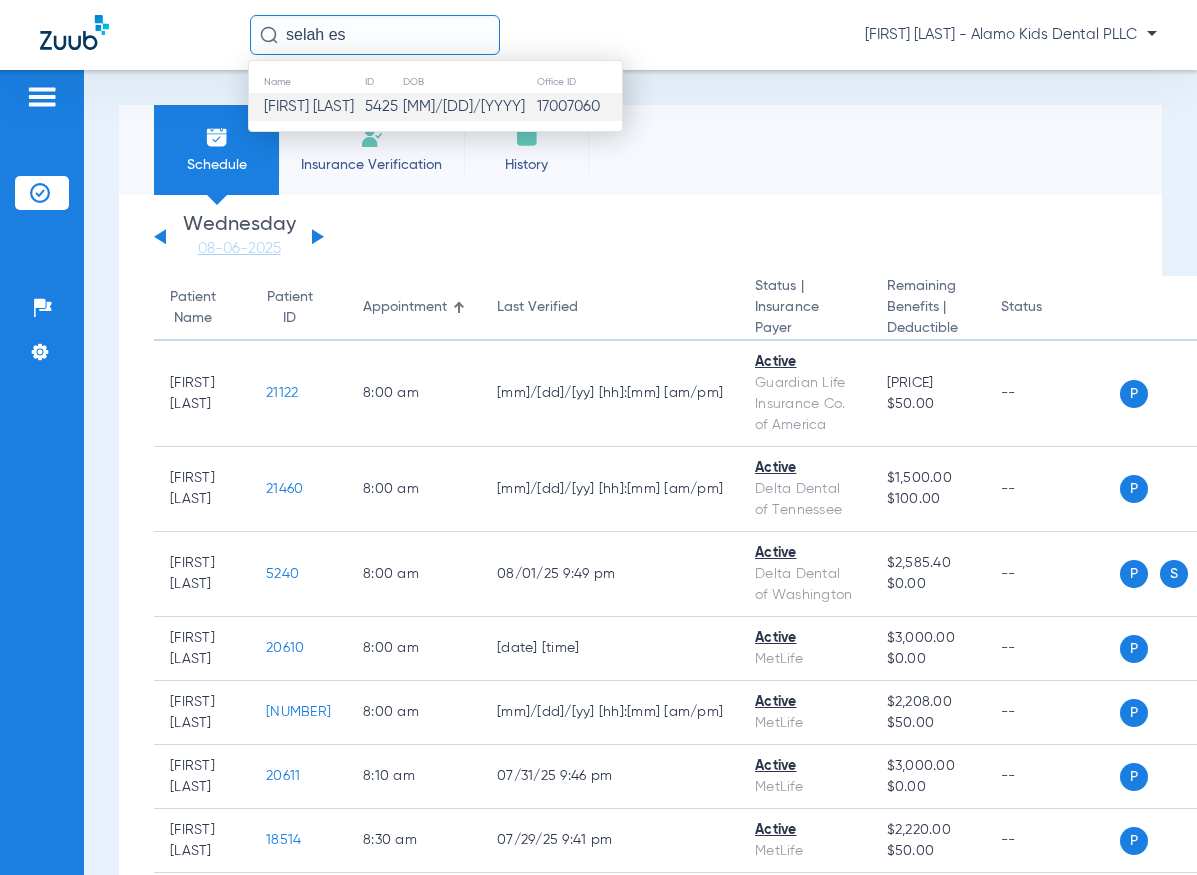 click on "[FIRST] [LAST]" 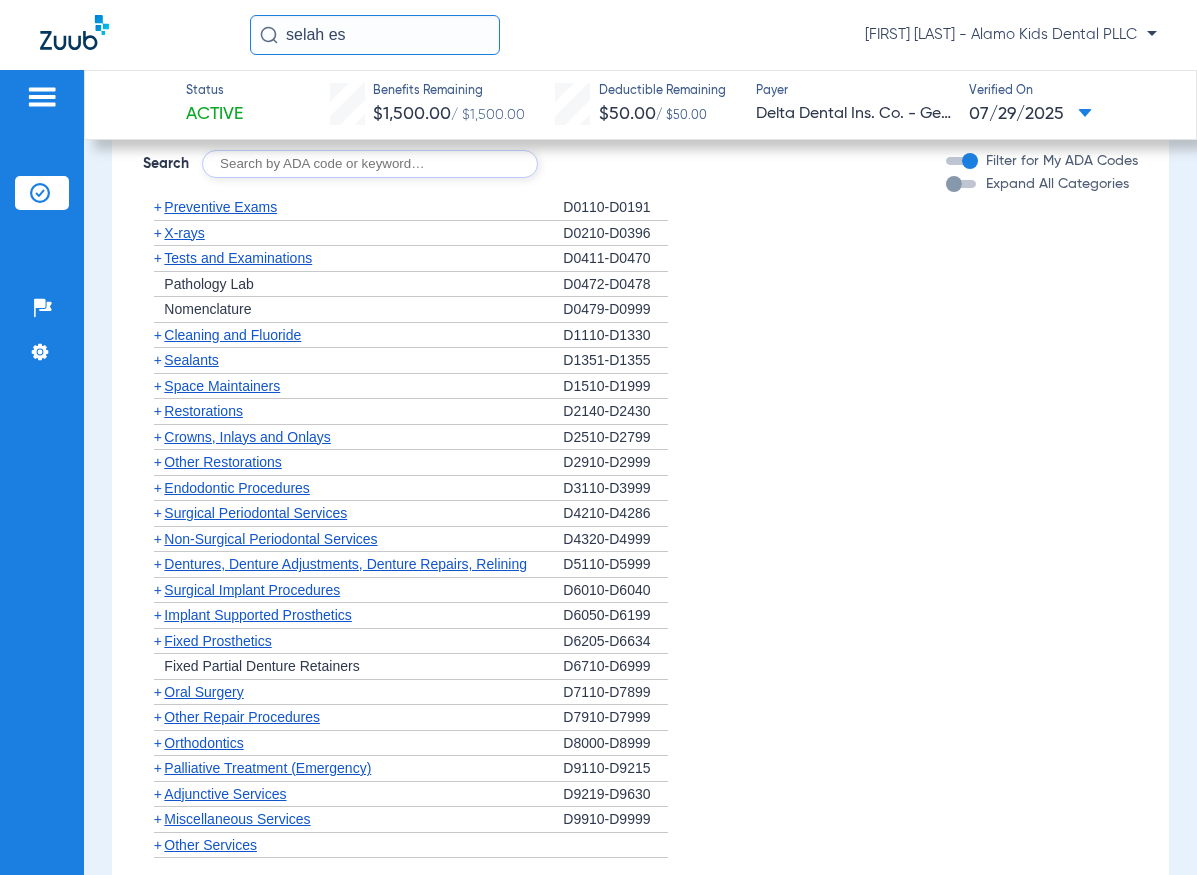 scroll, scrollTop: 1700, scrollLeft: 0, axis: vertical 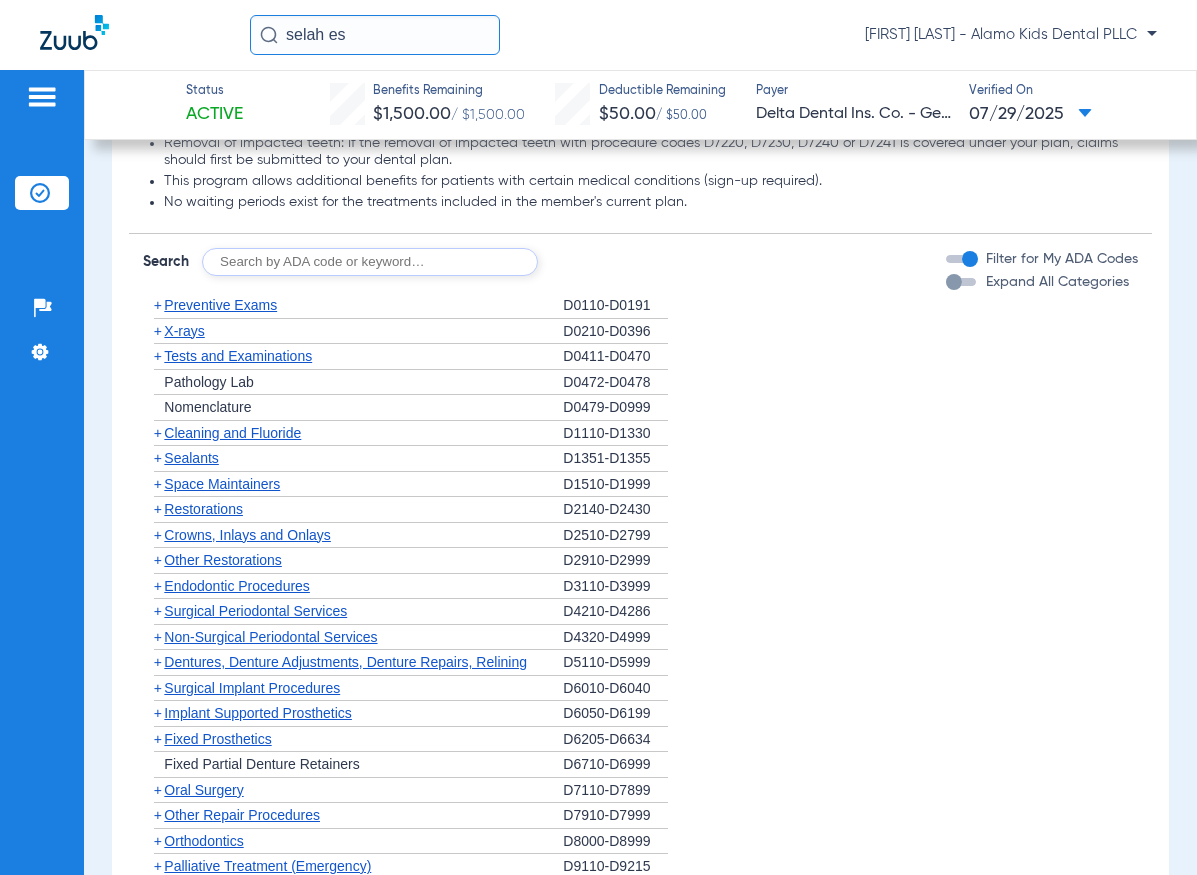 click on "+" 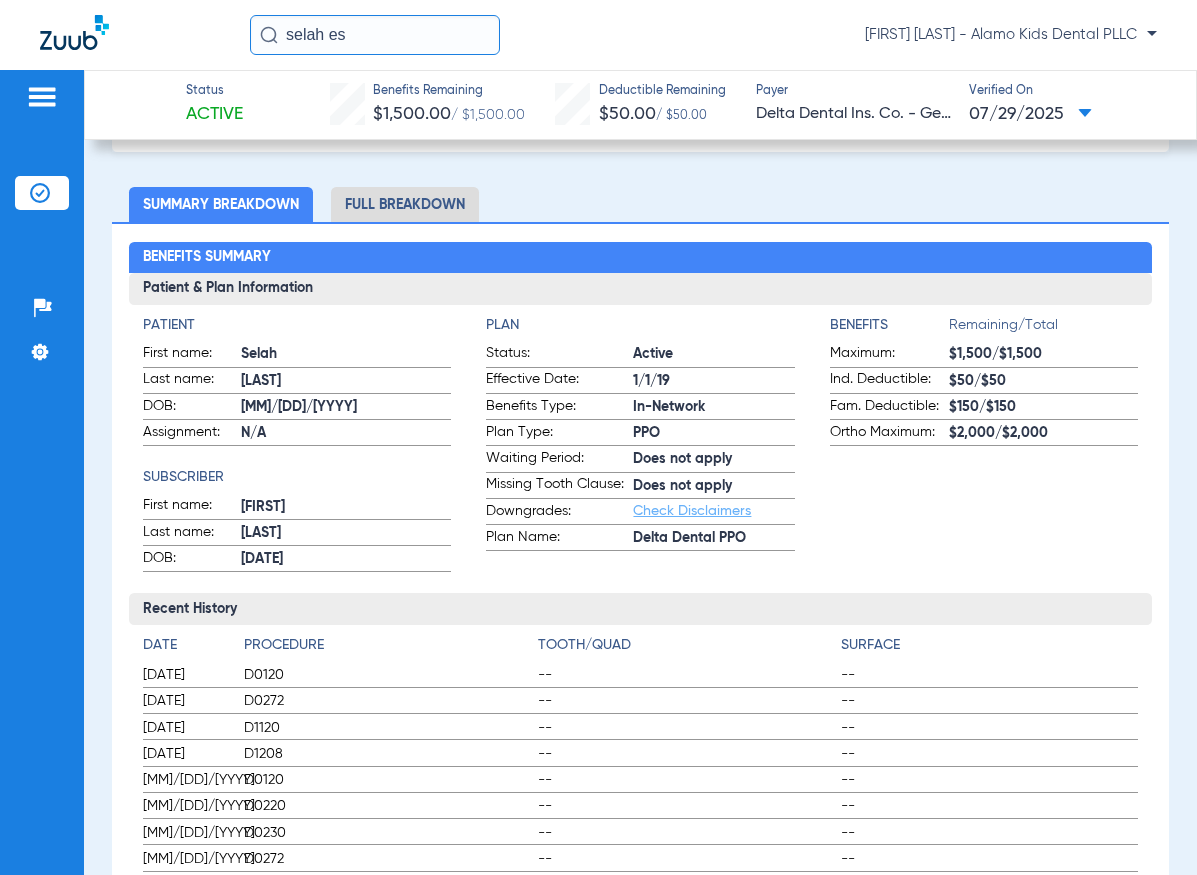 scroll, scrollTop: 0, scrollLeft: 0, axis: both 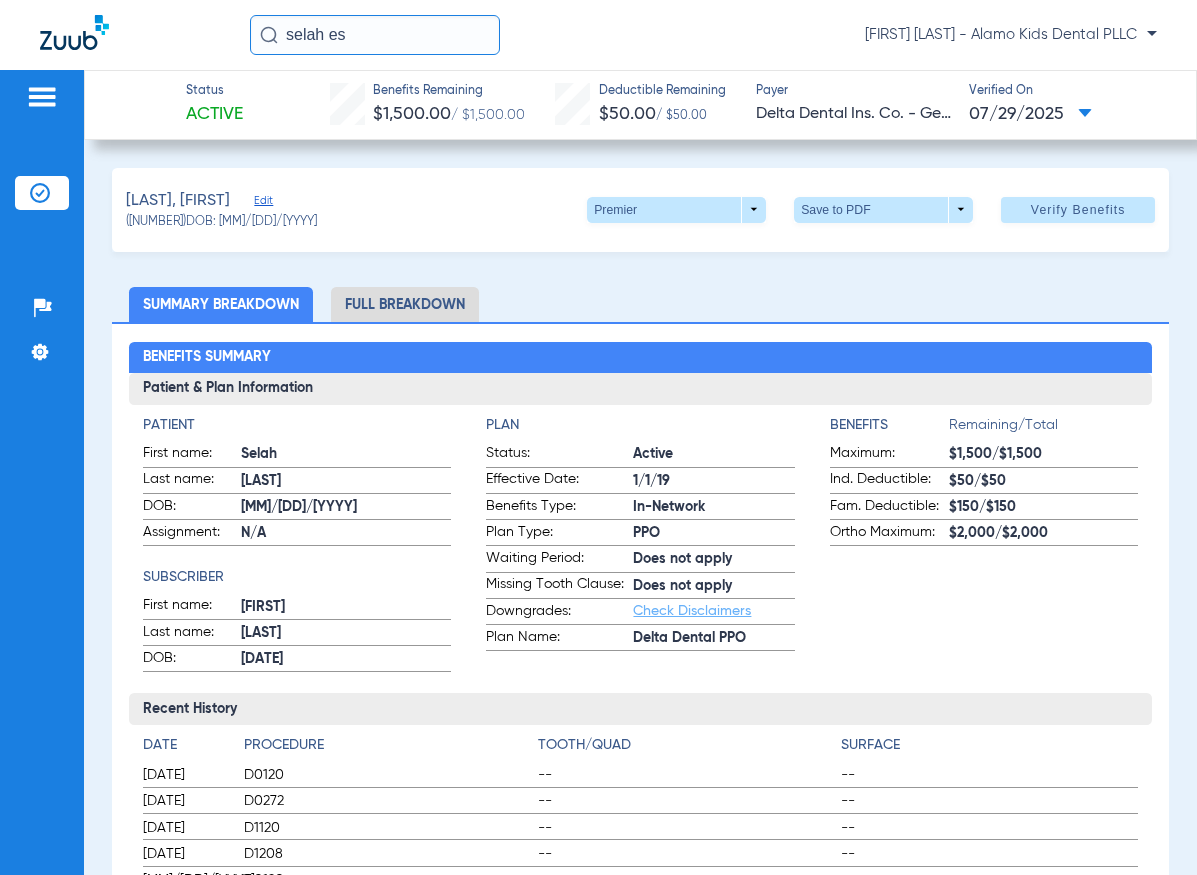 click on "07/29/2025" 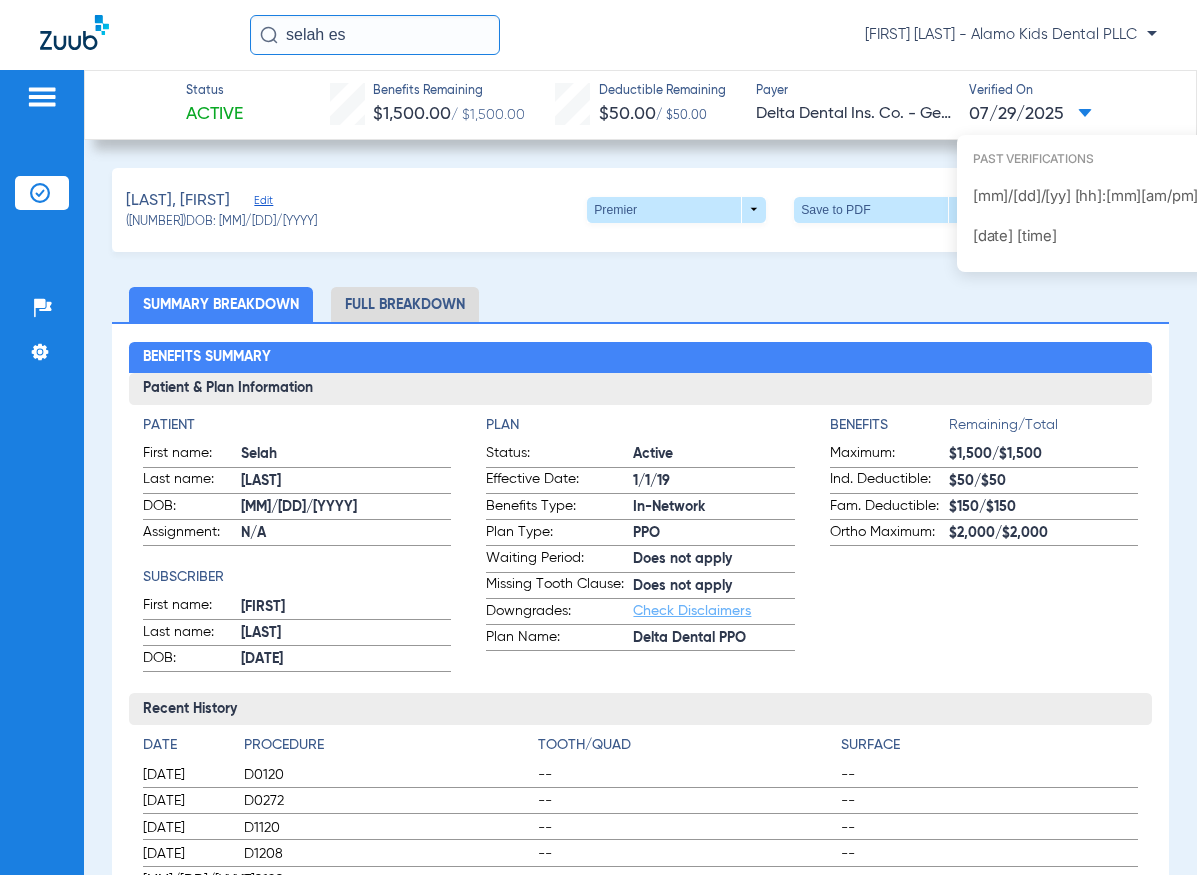 click at bounding box center (598, 437) 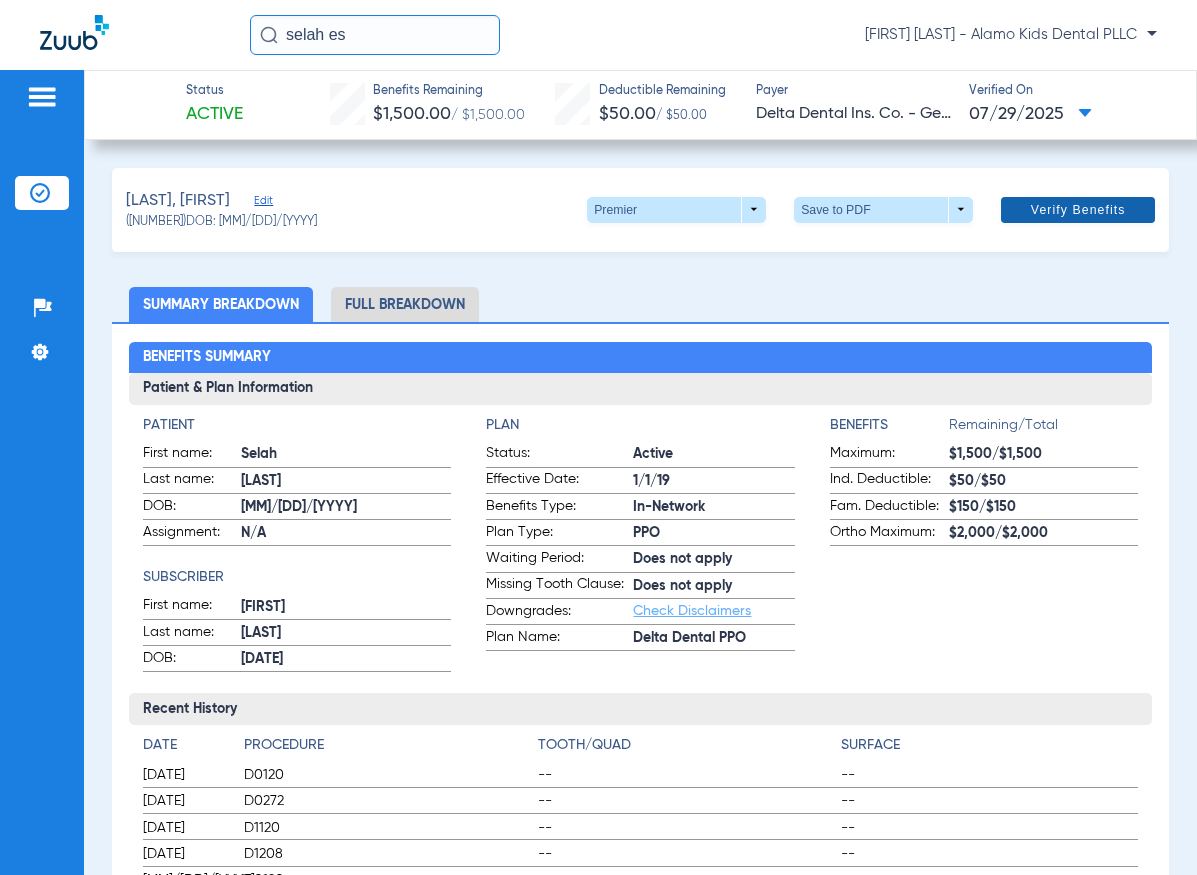 click on "Verify Benefits" 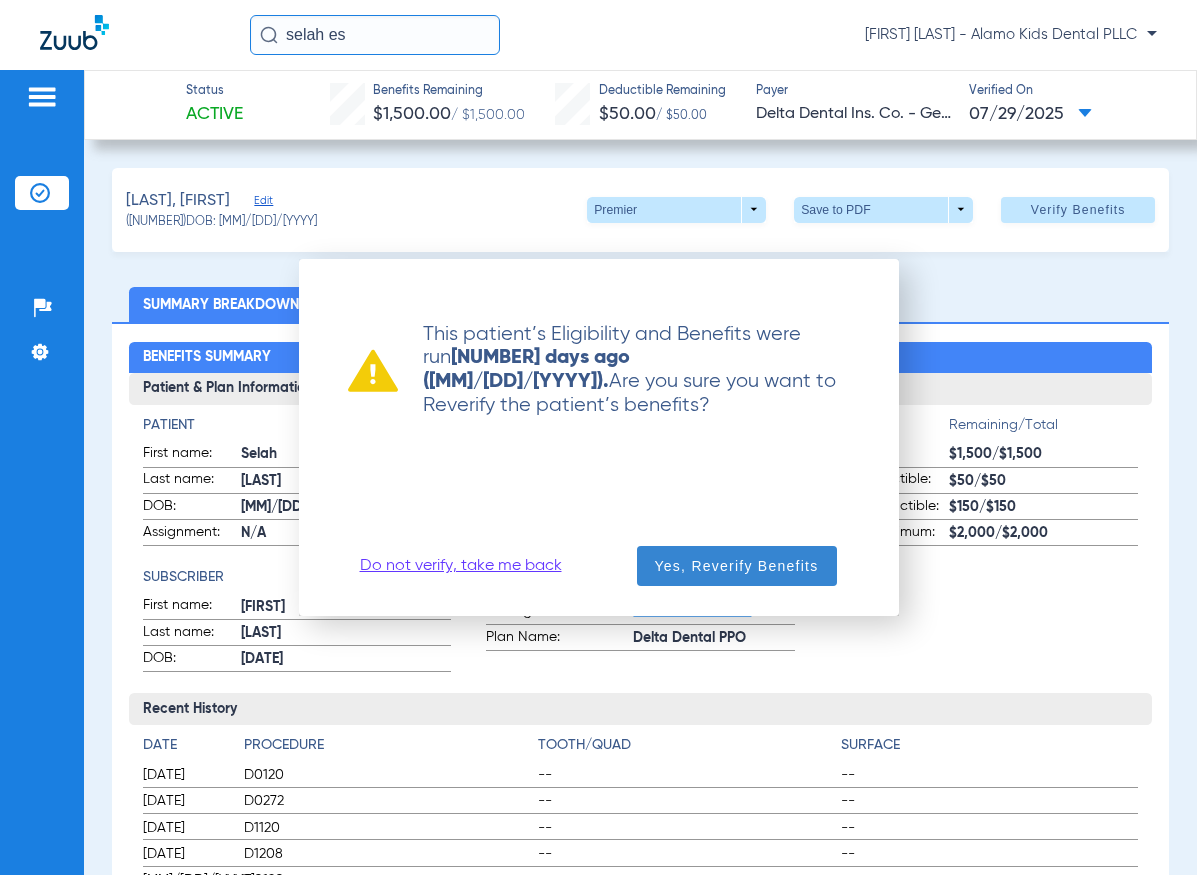 click on "Yes, Reverify Benefits" at bounding box center [737, 566] 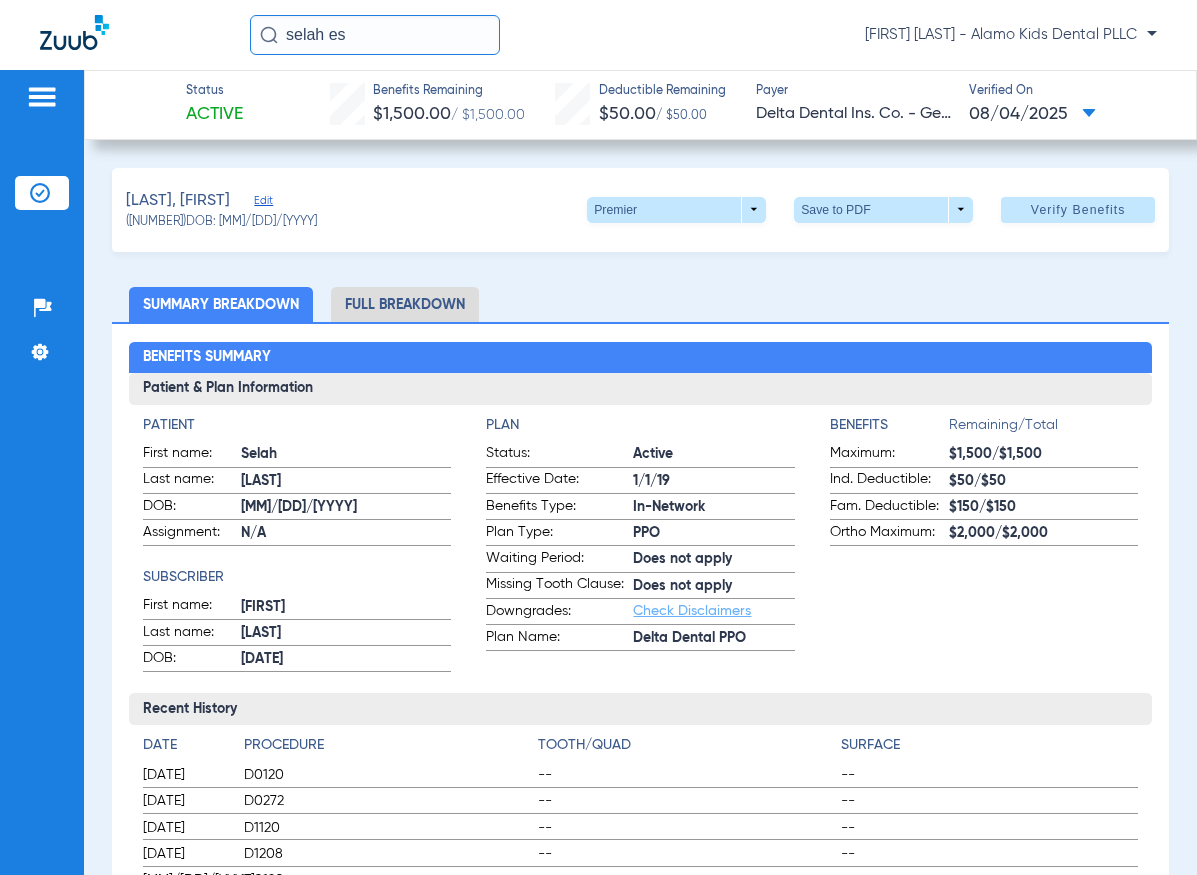 drag, startPoint x: 354, startPoint y: 31, endPoint x: 62, endPoint y: 41, distance: 292.17117 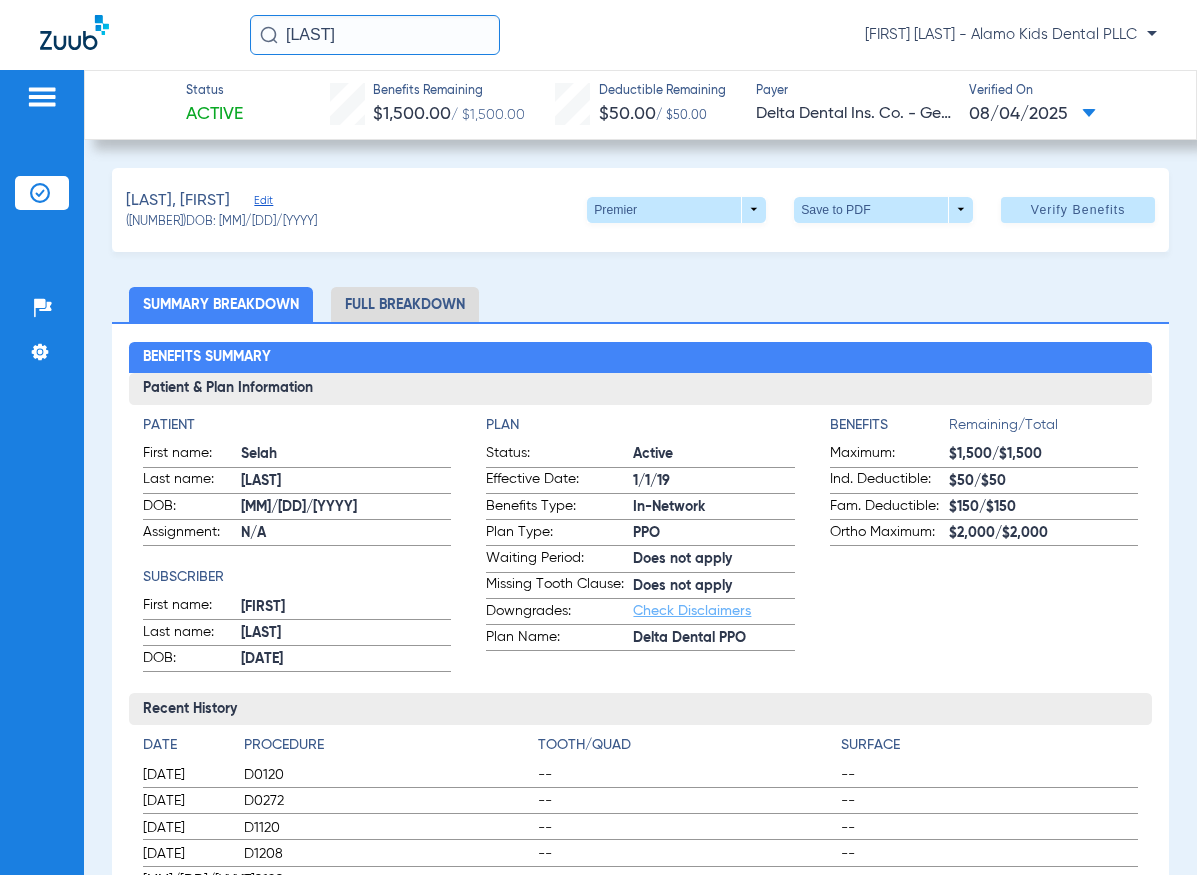 click 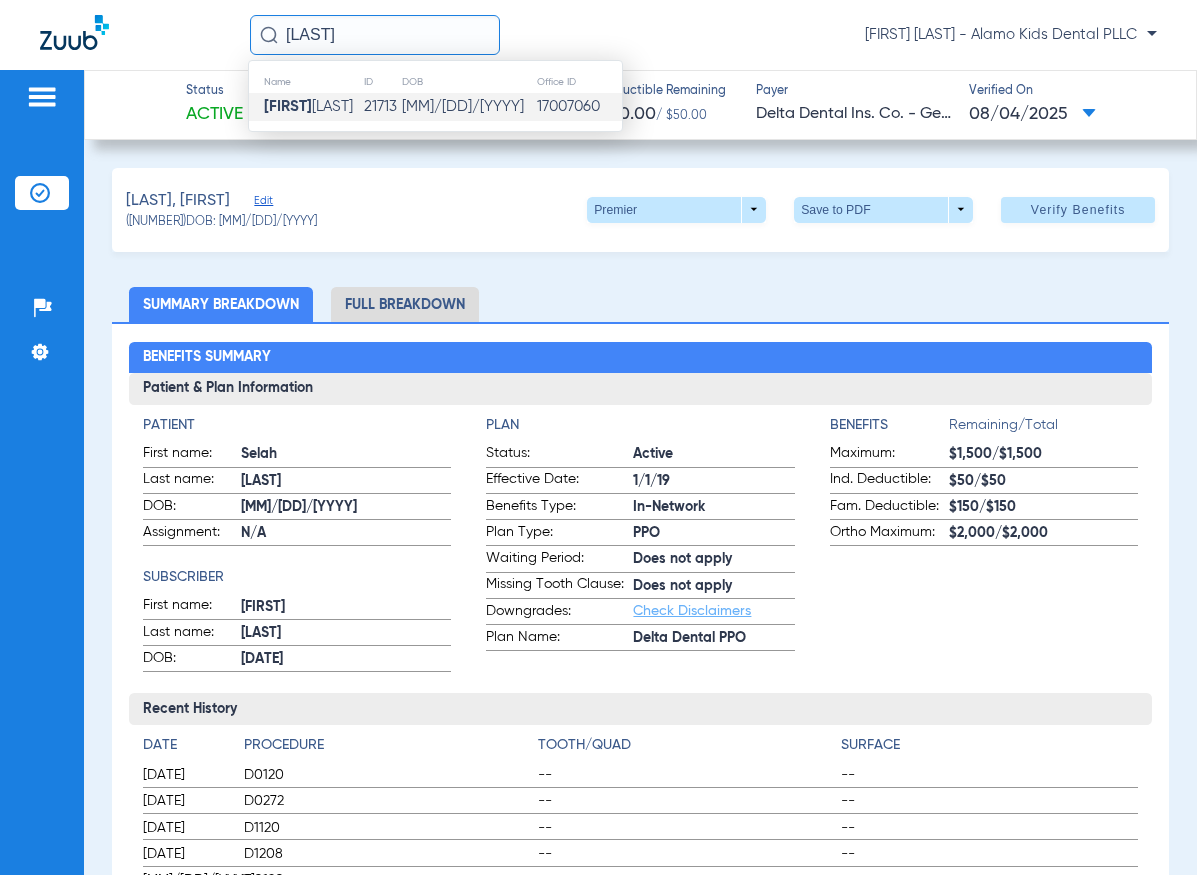 click on "[FIRST] [LAST]" 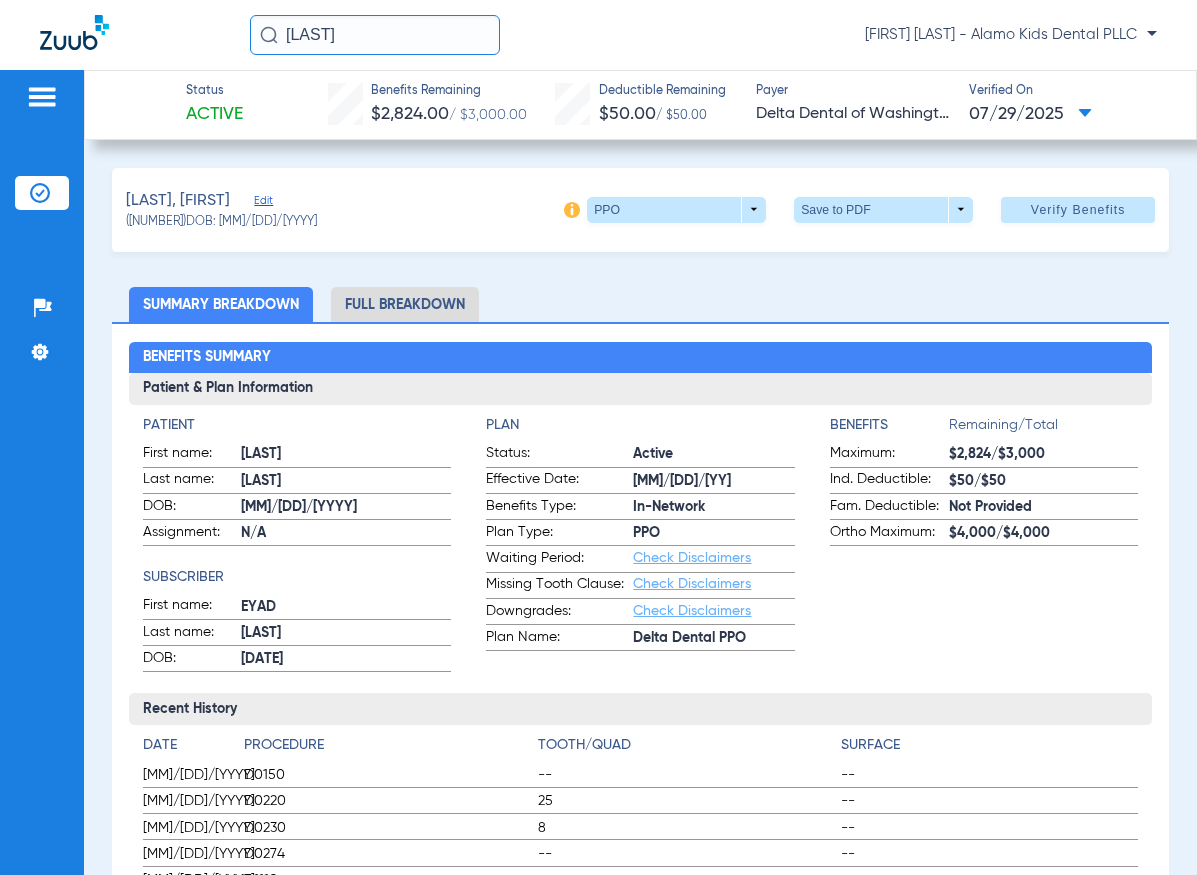 click on "07/29/2025" 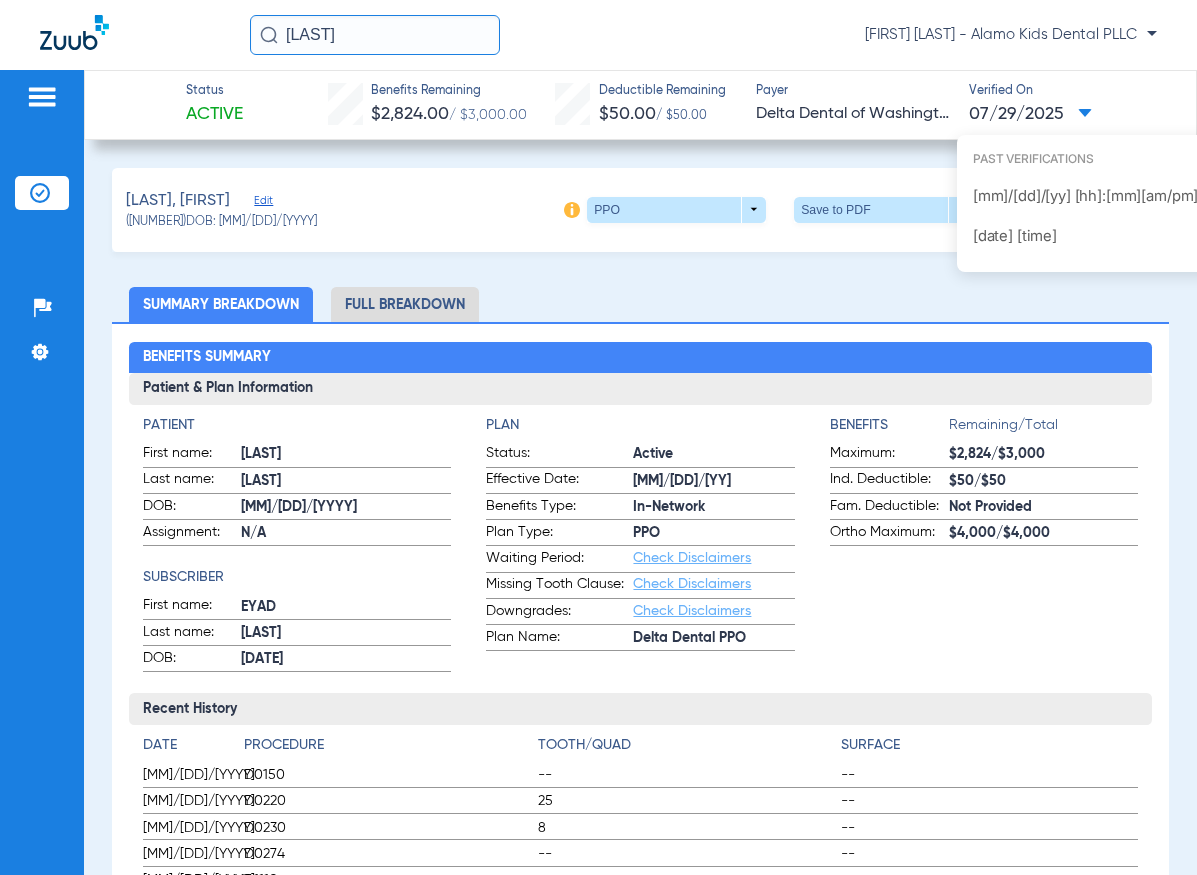 click at bounding box center [598, 437] 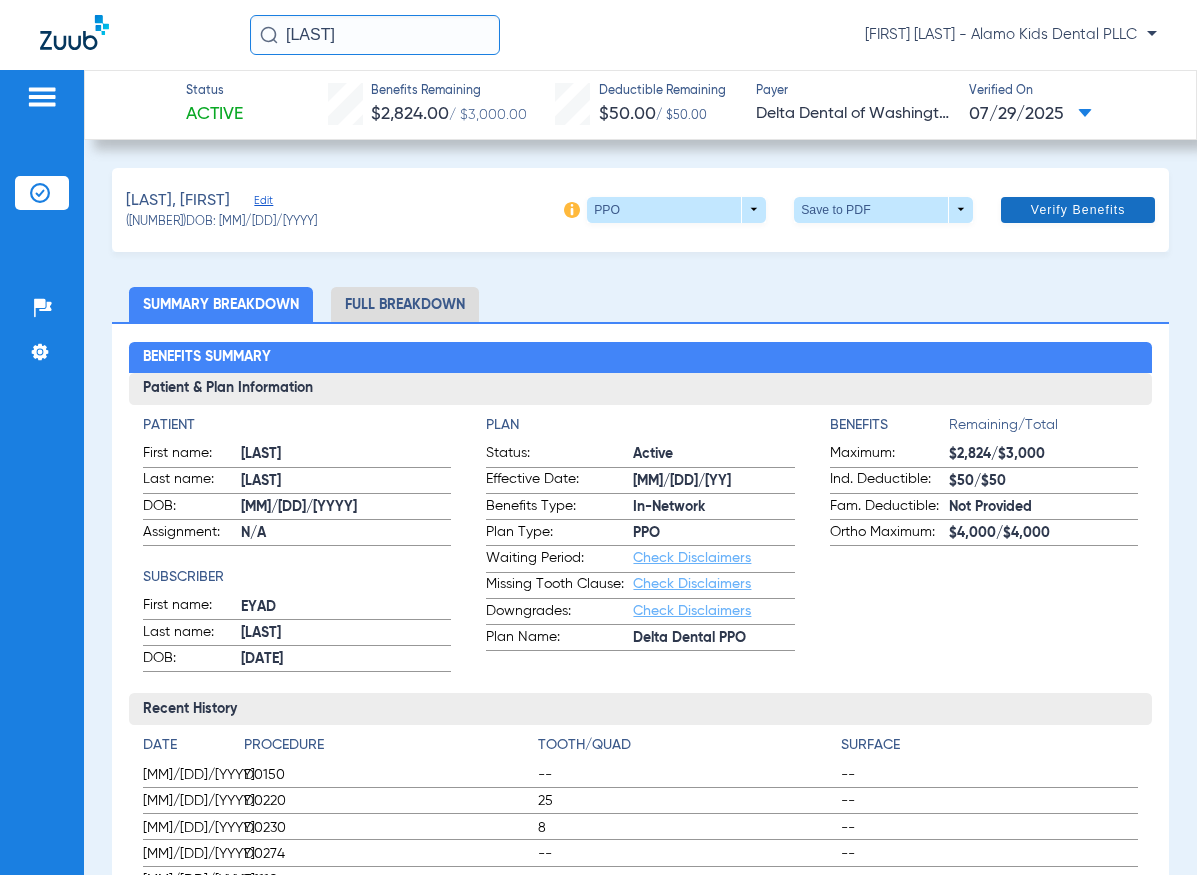 click on "Verify Benefits" 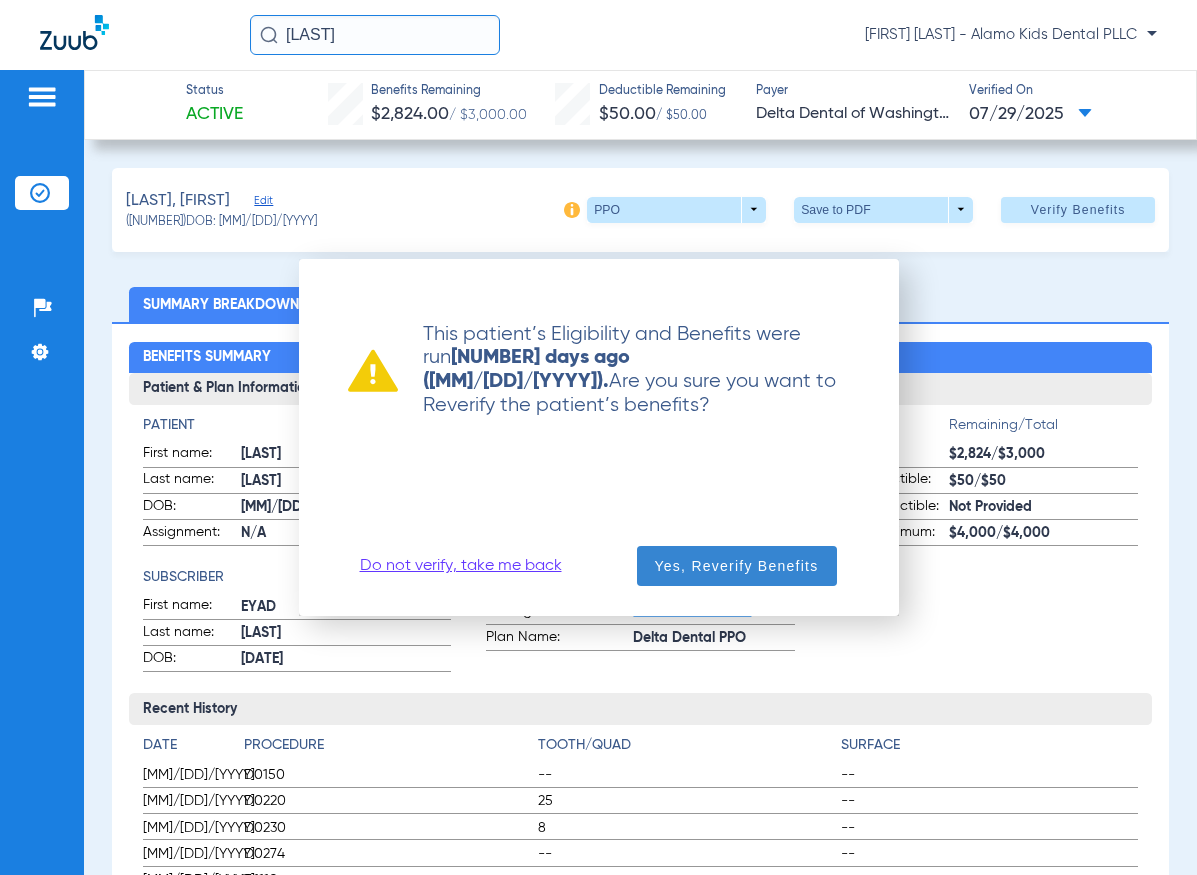 click on "Yes, Reverify Benefits" at bounding box center (737, 566) 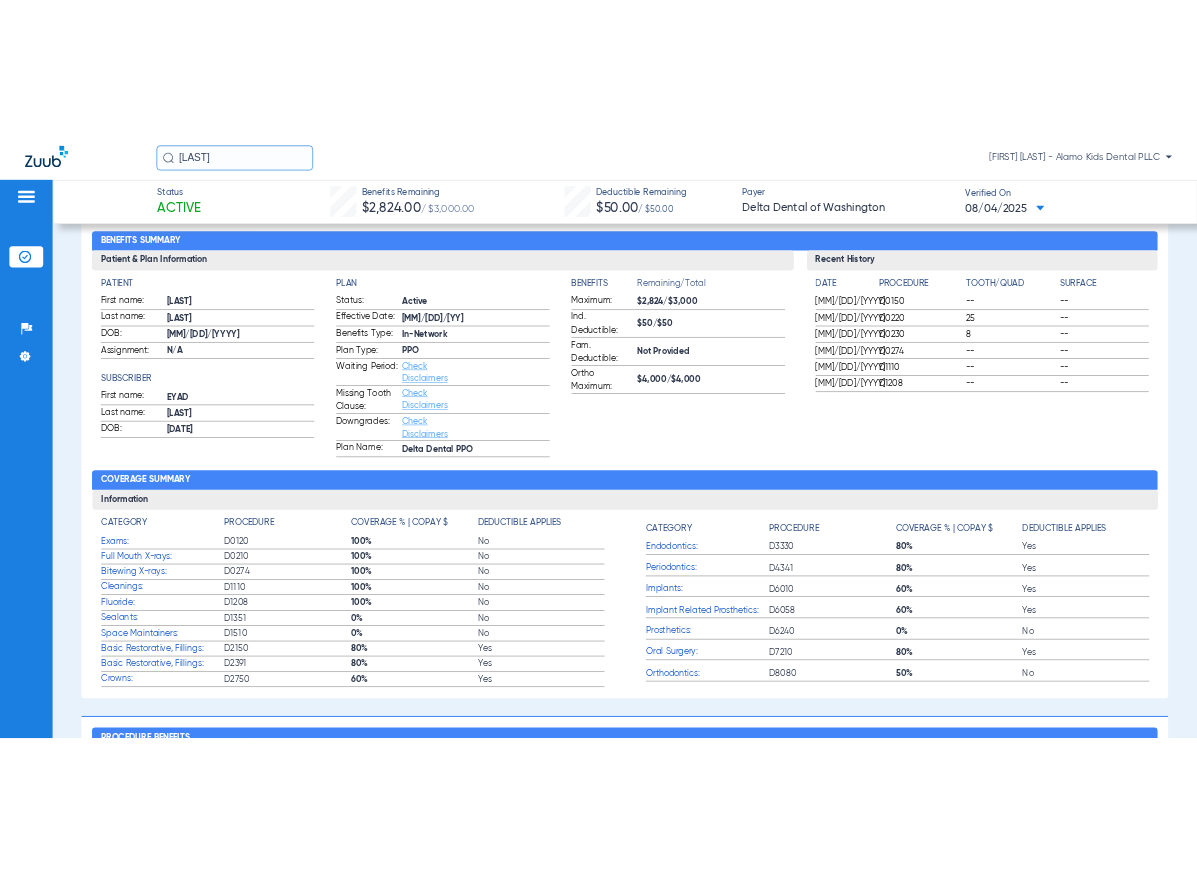 scroll, scrollTop: 0, scrollLeft: 0, axis: both 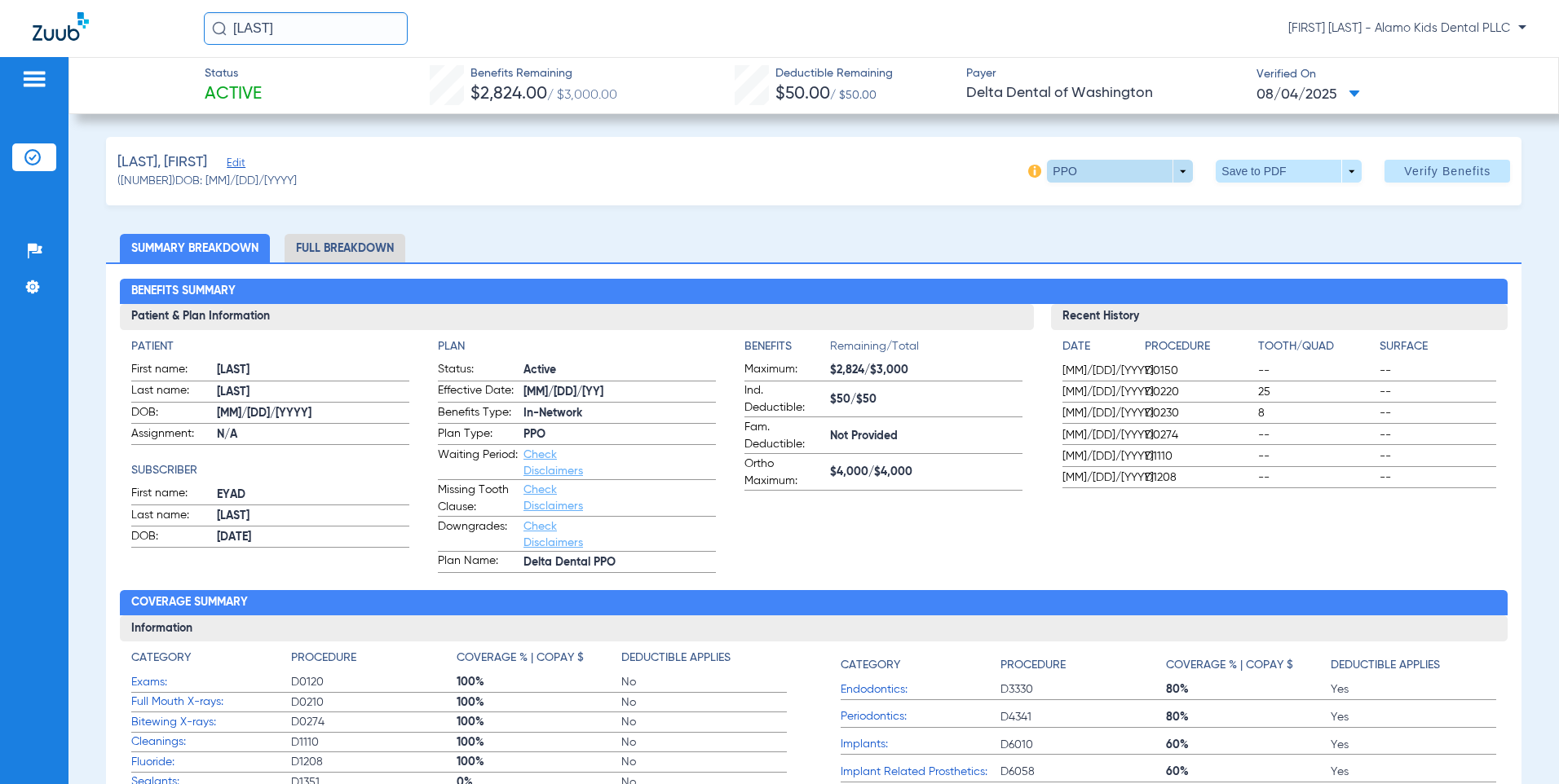 click 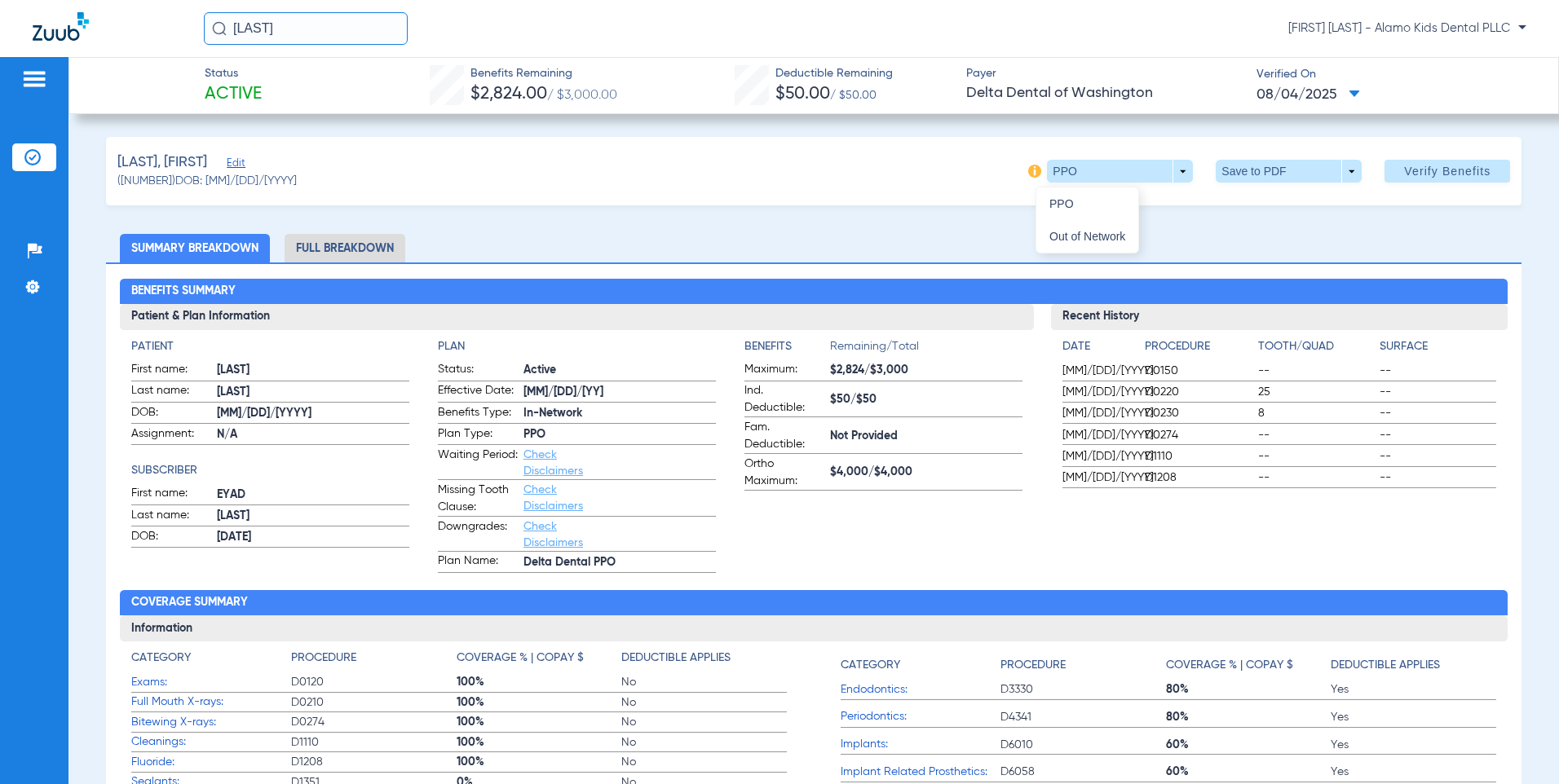 click on "PPO   Out of Network" at bounding box center [1173, 218] 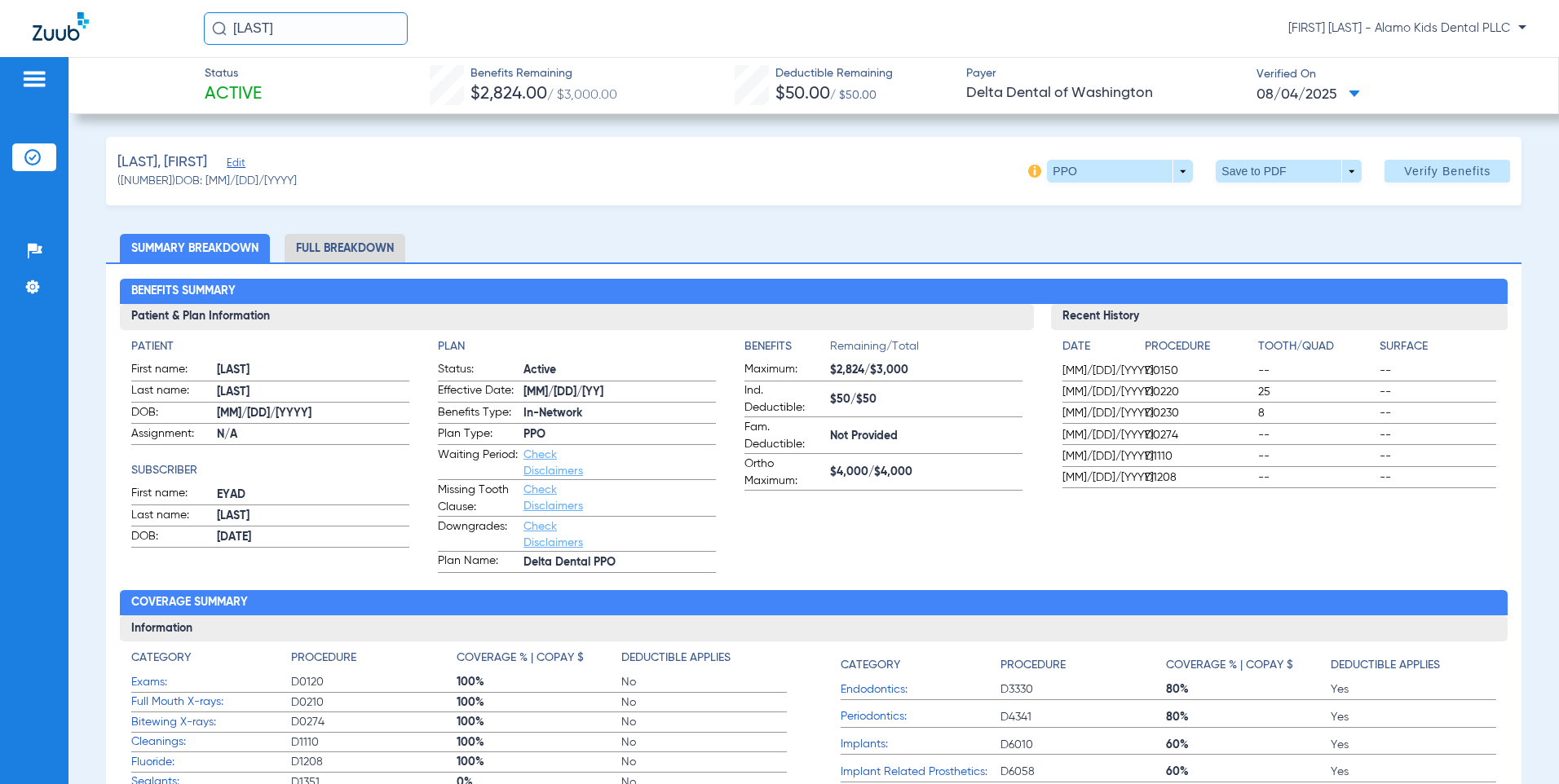click on "Full Breakdown" 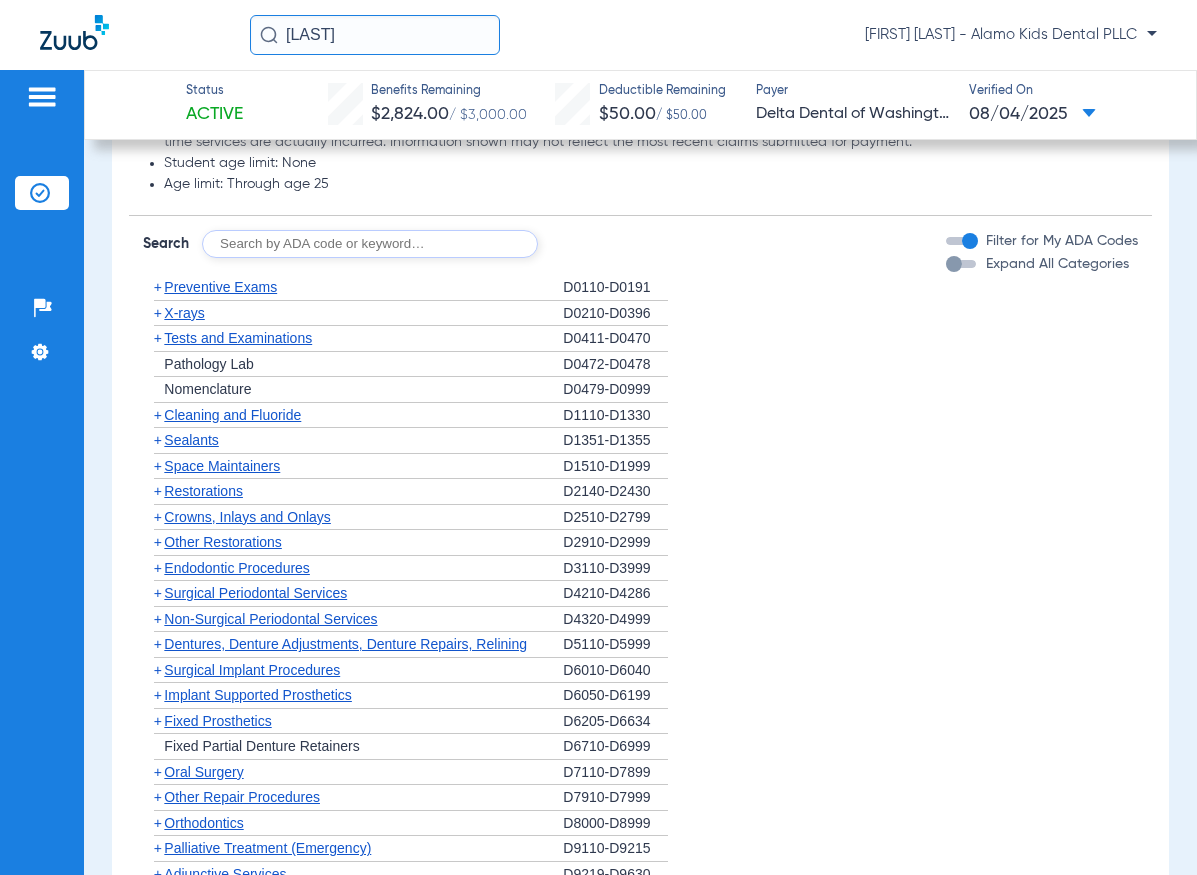 scroll, scrollTop: 1800, scrollLeft: 0, axis: vertical 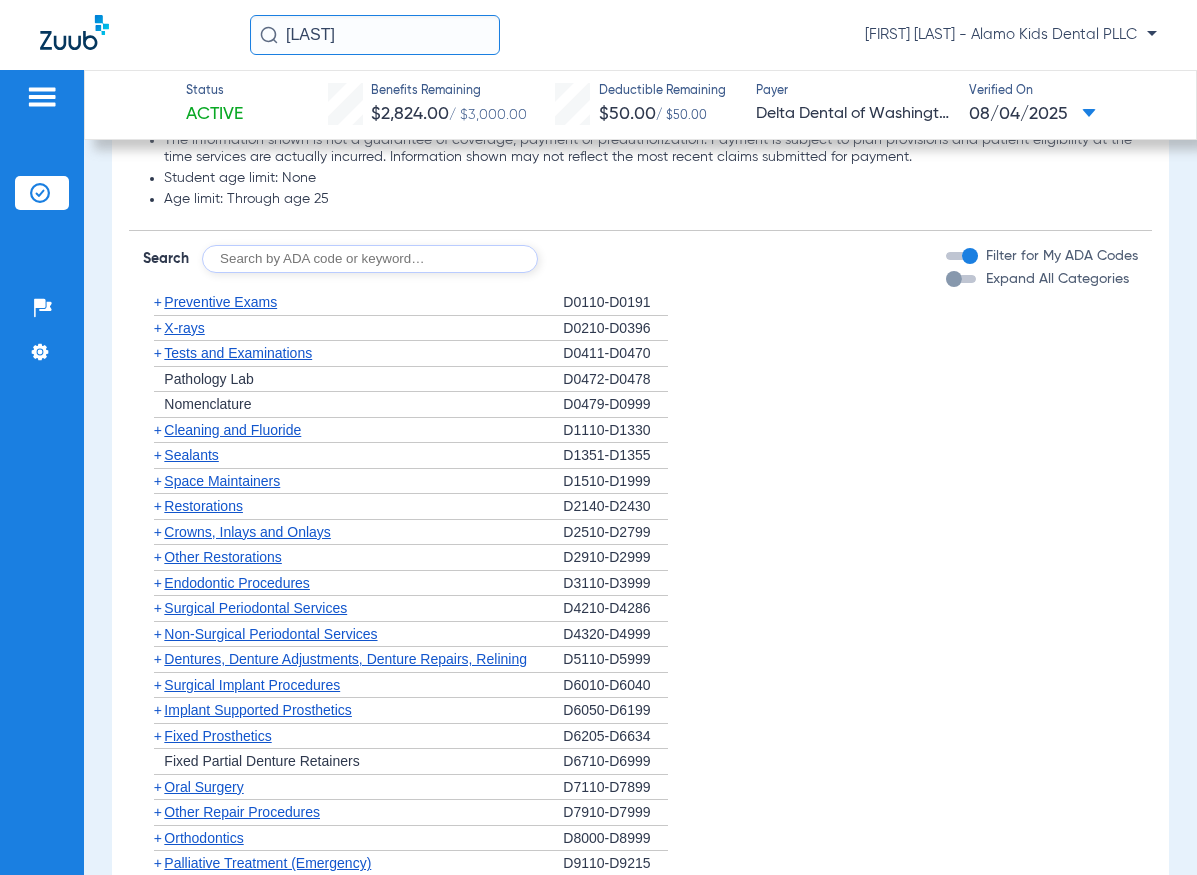 click on "+" 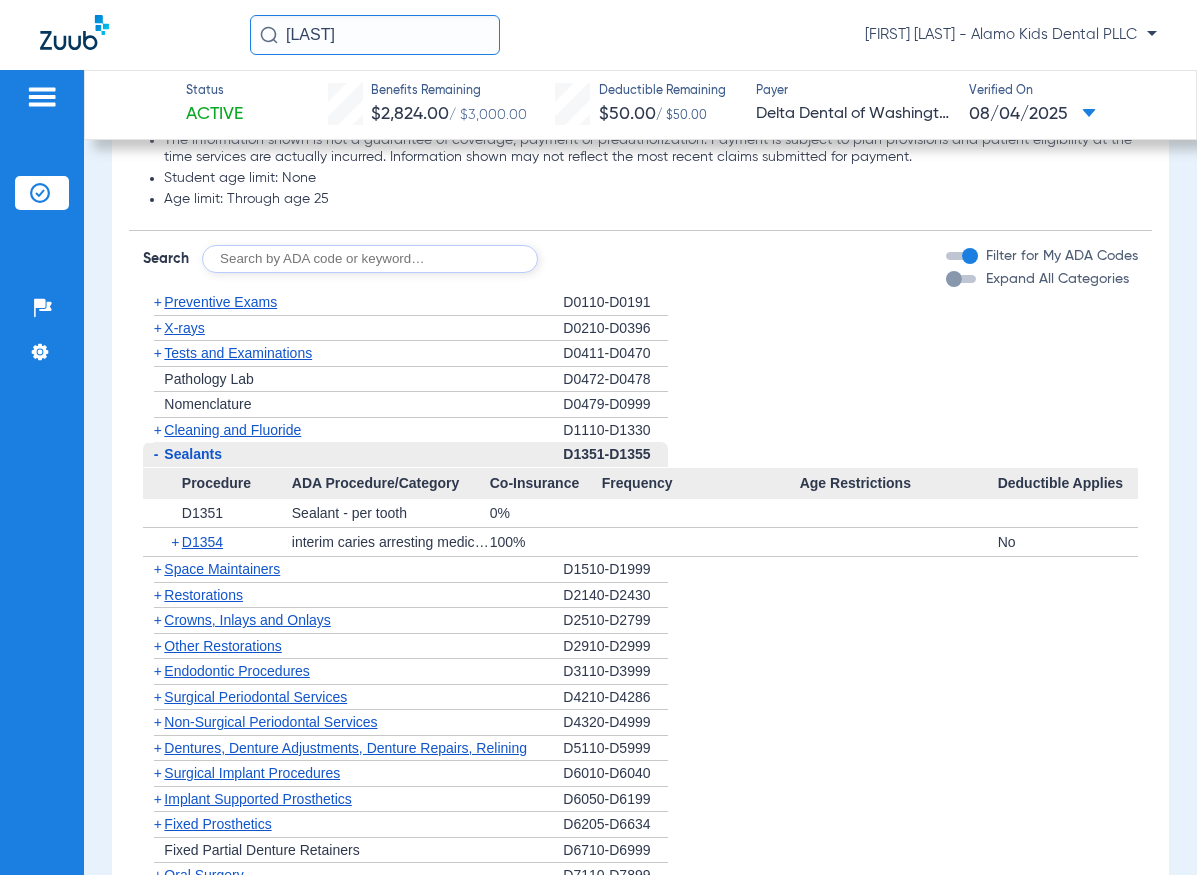 drag, startPoint x: 347, startPoint y: 31, endPoint x: 150, endPoint y: 9, distance: 198.22462 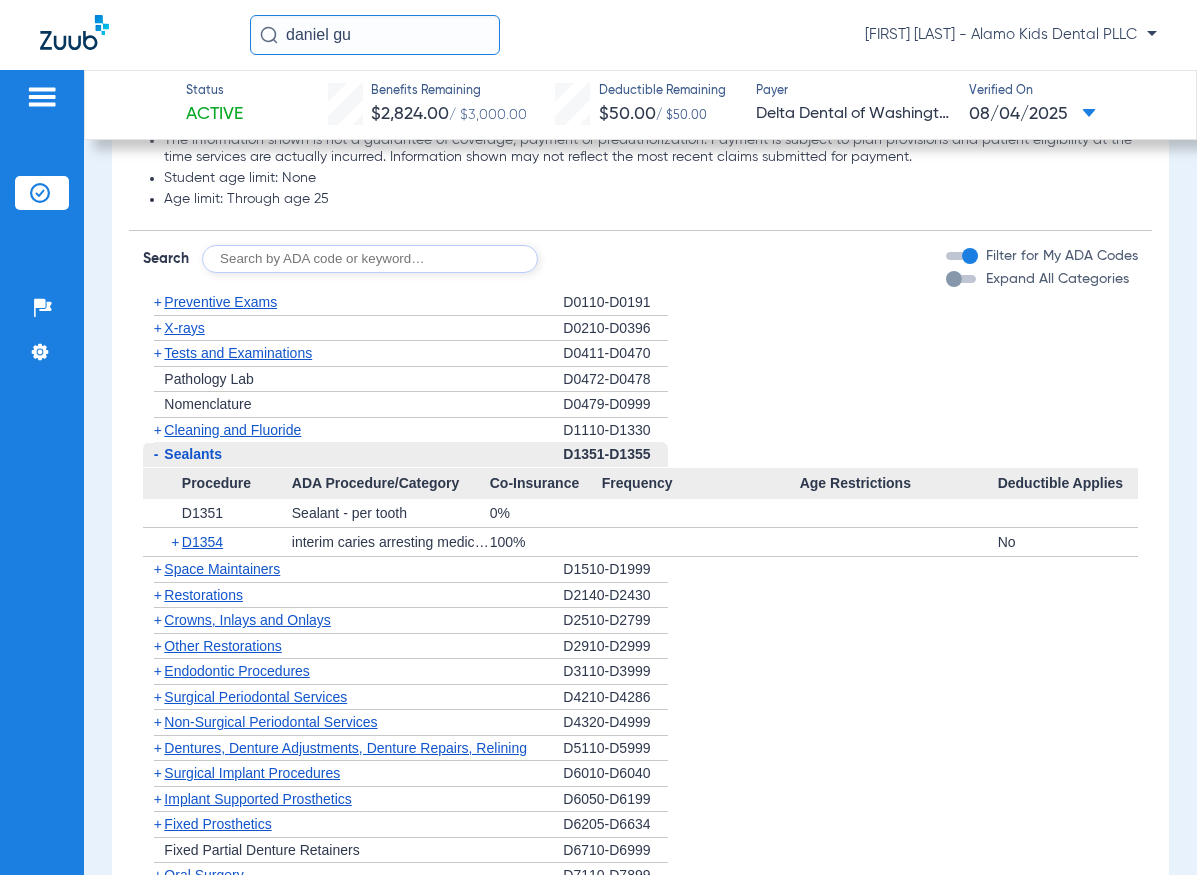 type on "daniel gu" 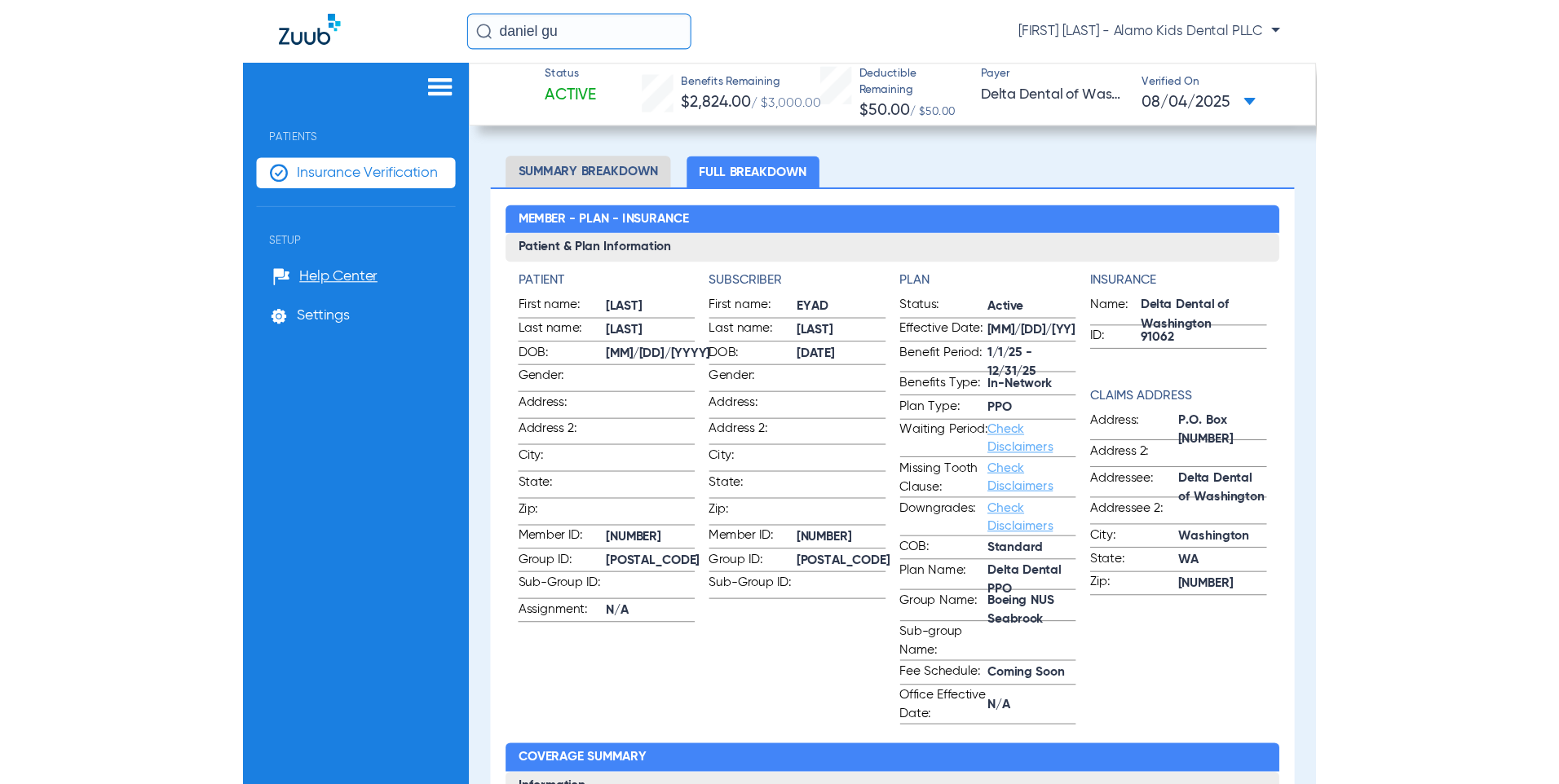scroll, scrollTop: 0, scrollLeft: 0, axis: both 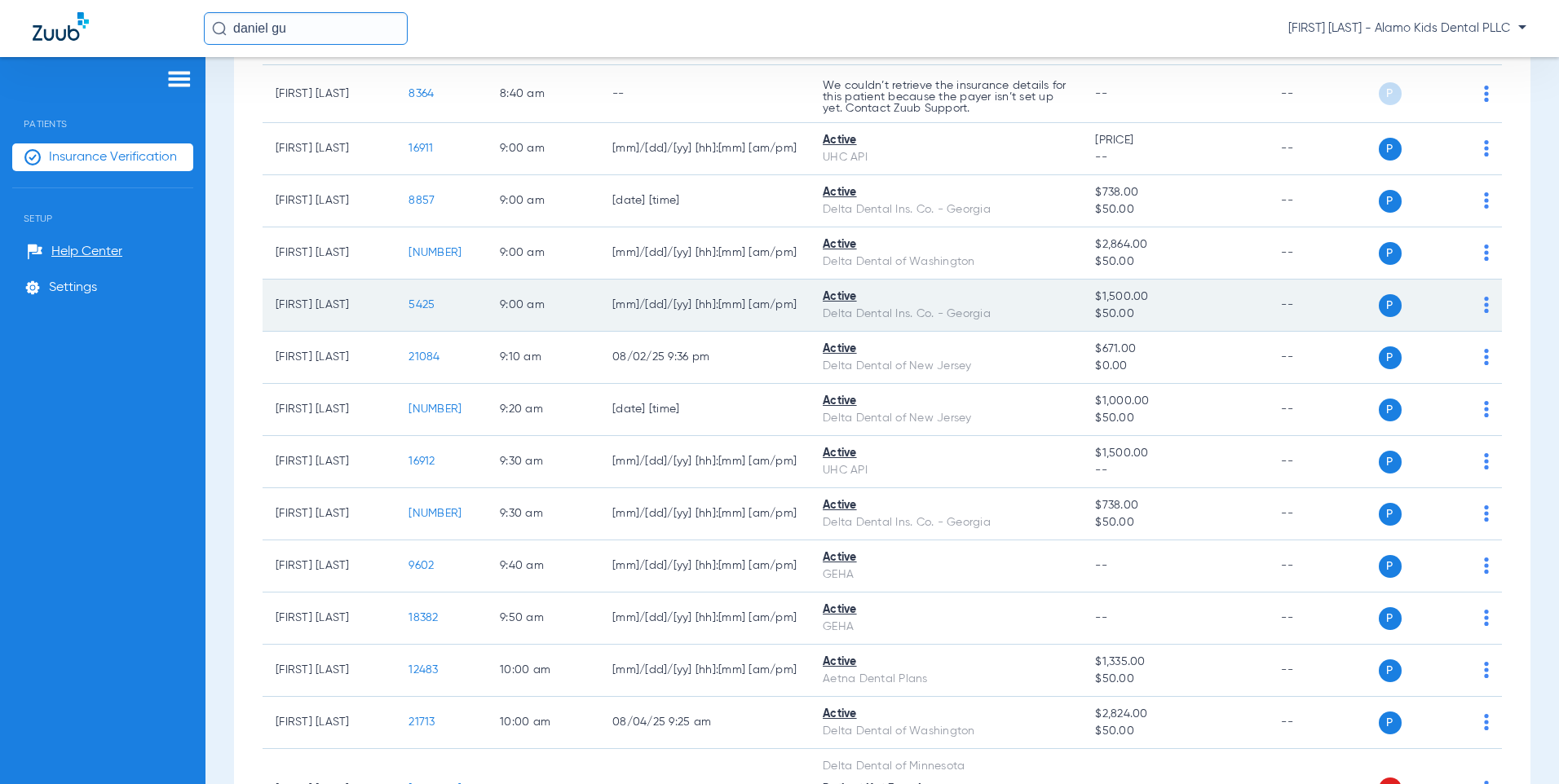 click on "$1,500.00 $50.00" 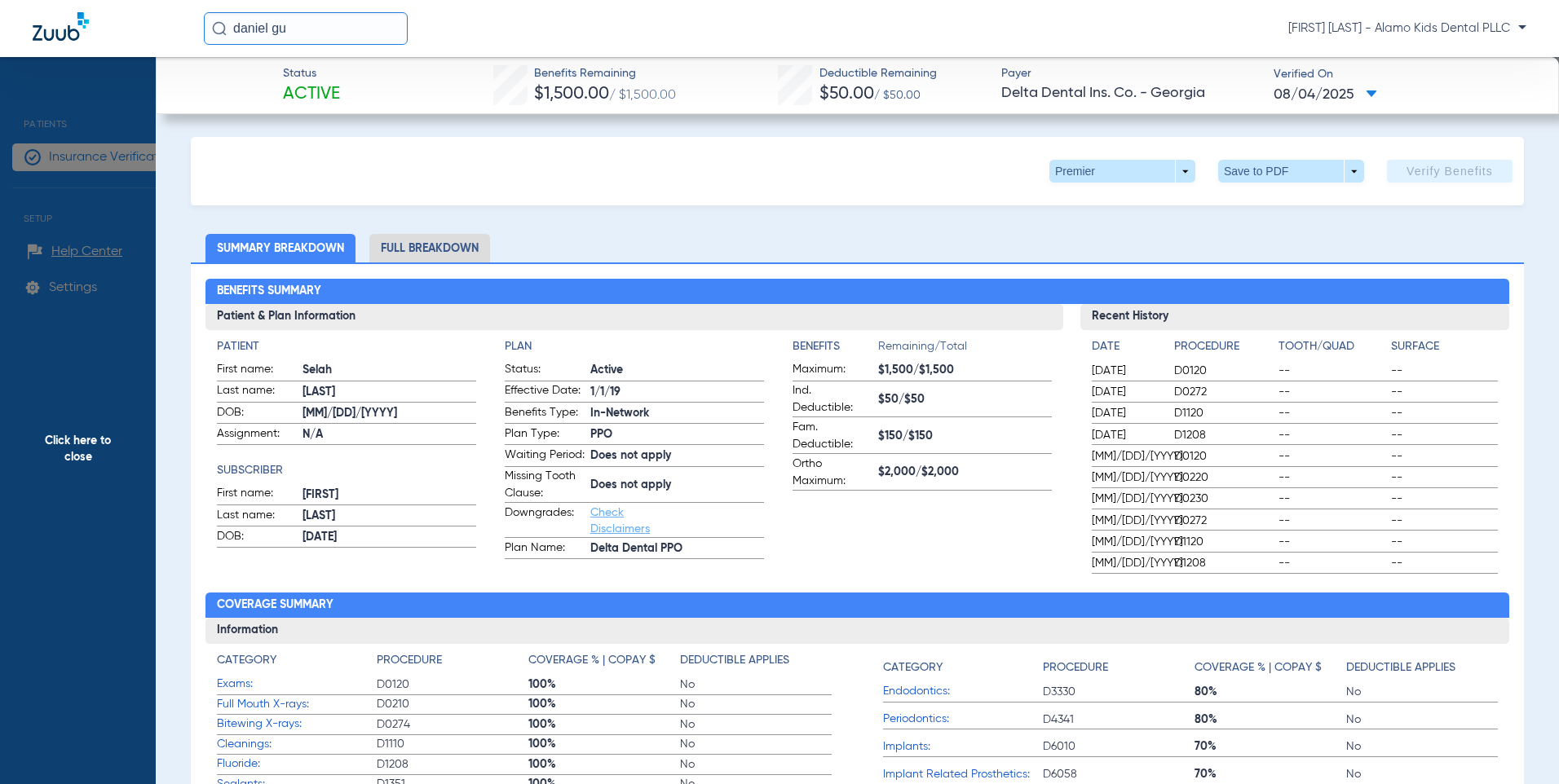 click on "Status Active  Benefits Remaining   [PRICE]   / [PRICE]   Deductible Remaining   [PRICE]   / [PRICE]  Payer Delta Dental Ins. Co. - Georgia  Verified On
[MM]/[DD]/[YY]" 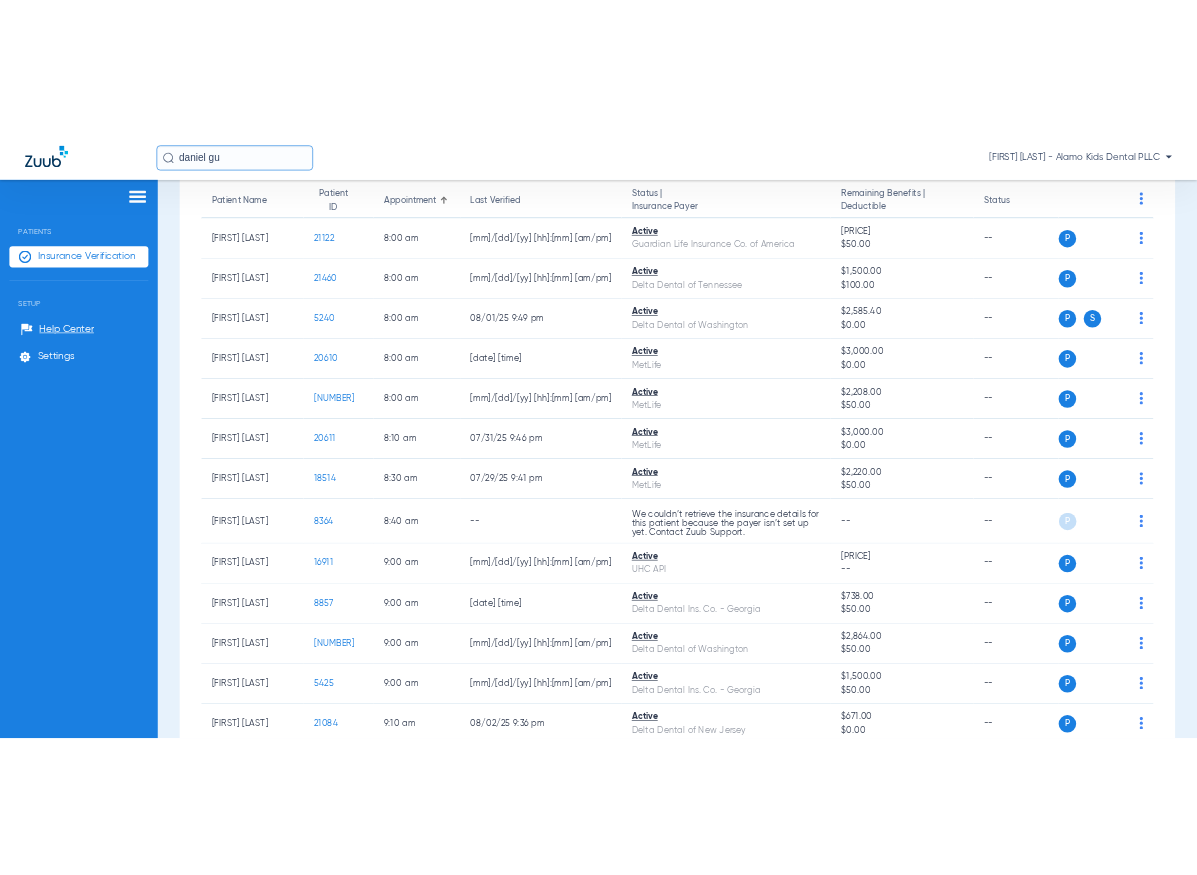 scroll, scrollTop: 0, scrollLeft: 0, axis: both 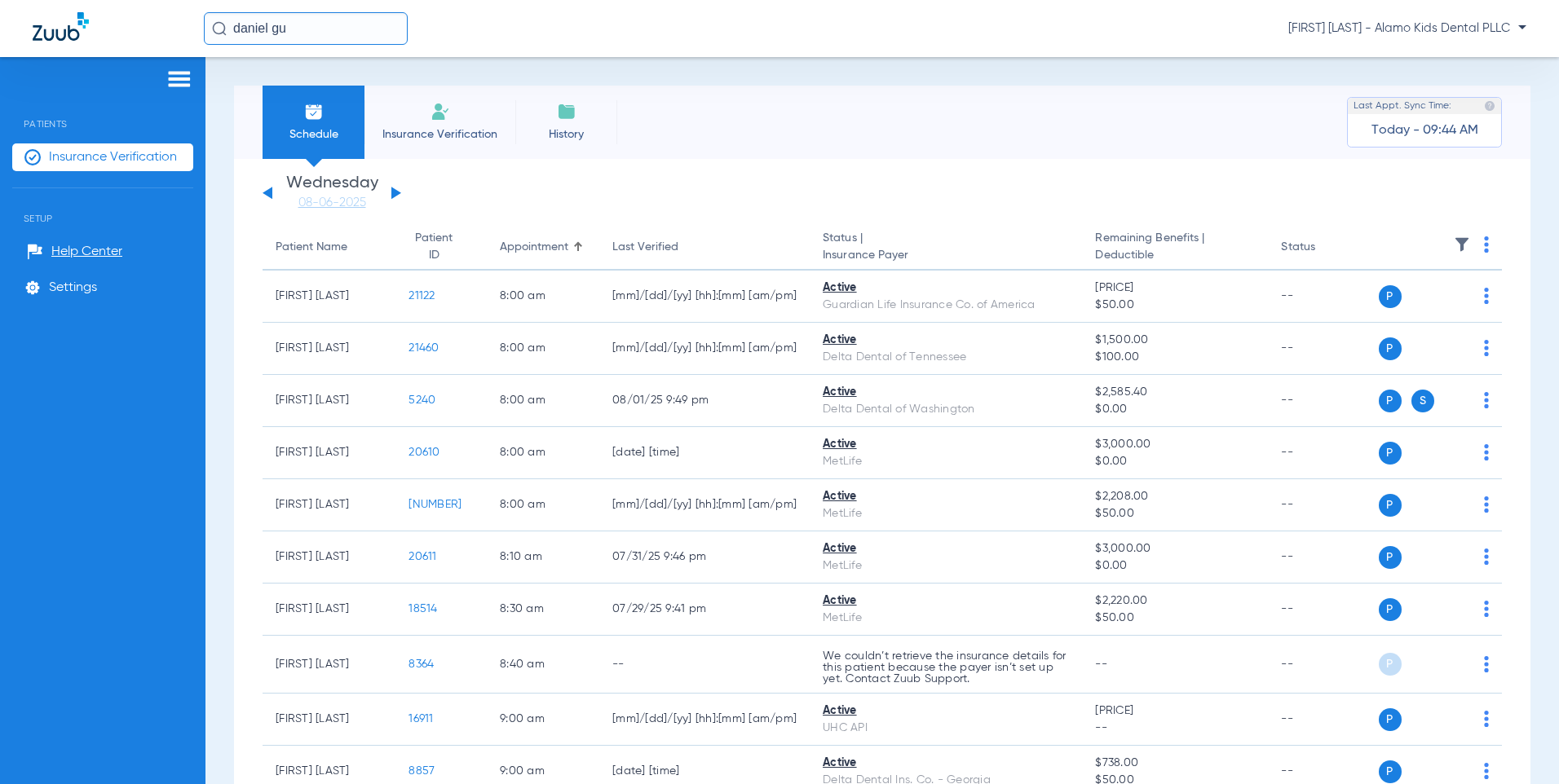 click 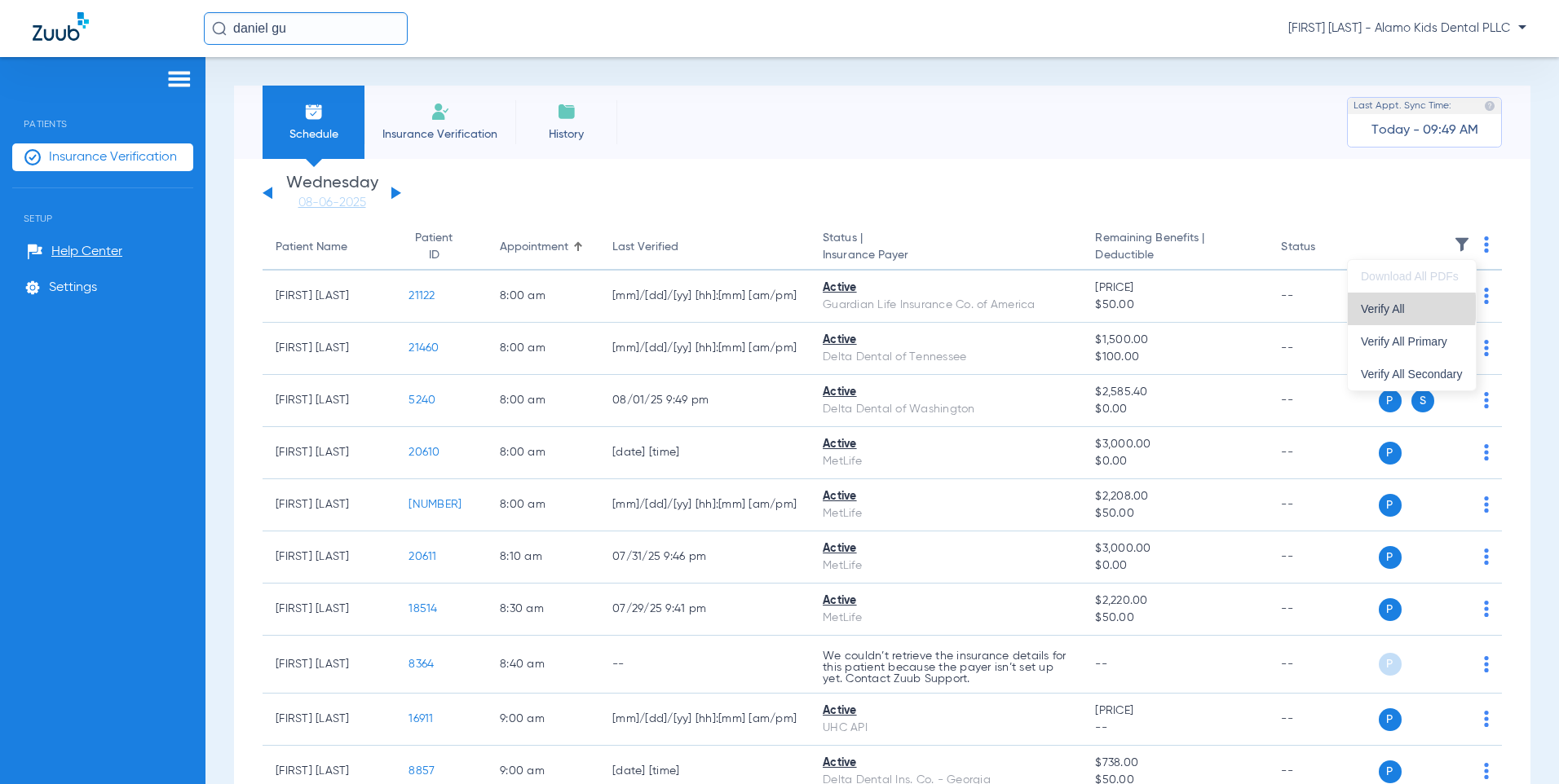 click on "Verify All" at bounding box center (1411, 309) 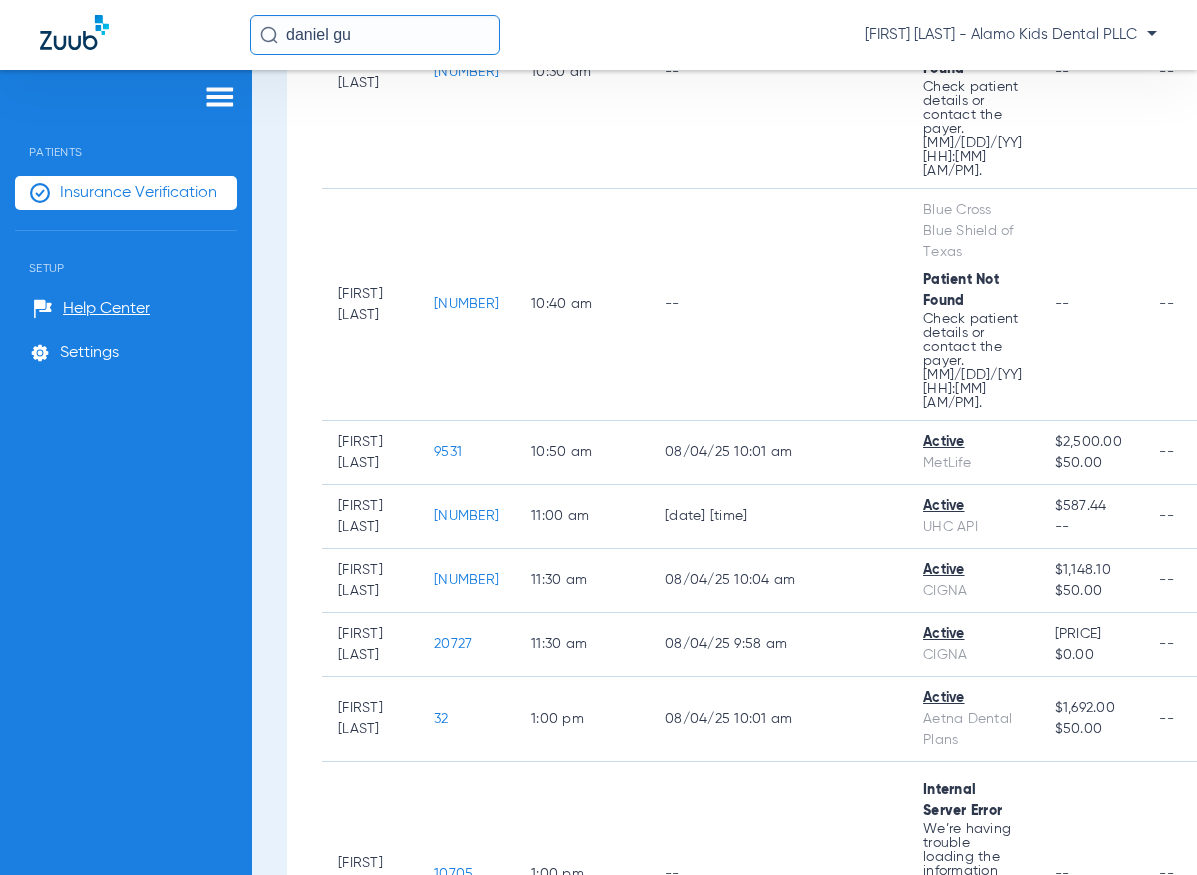 scroll, scrollTop: 3100, scrollLeft: 0, axis: vertical 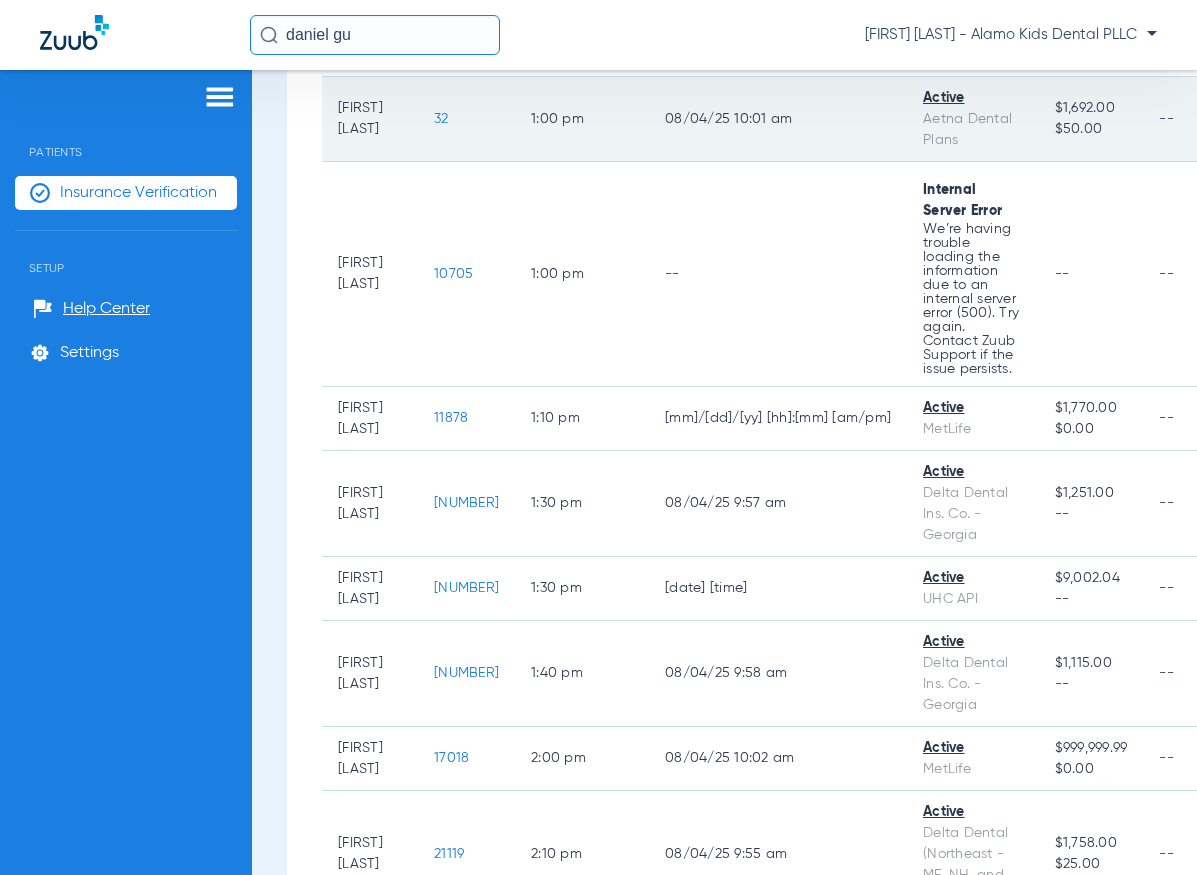 click on "Aetna Dental Plans" 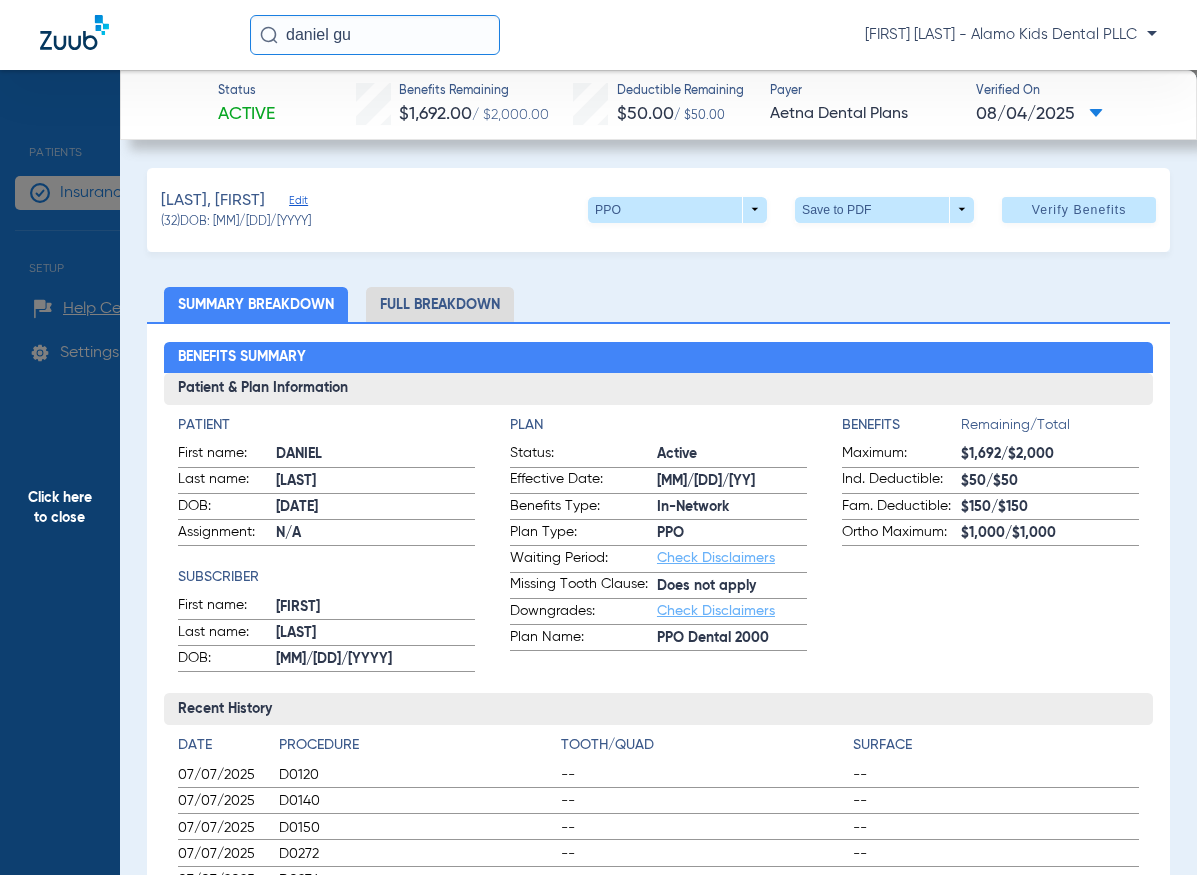 click on "Full Breakdown" 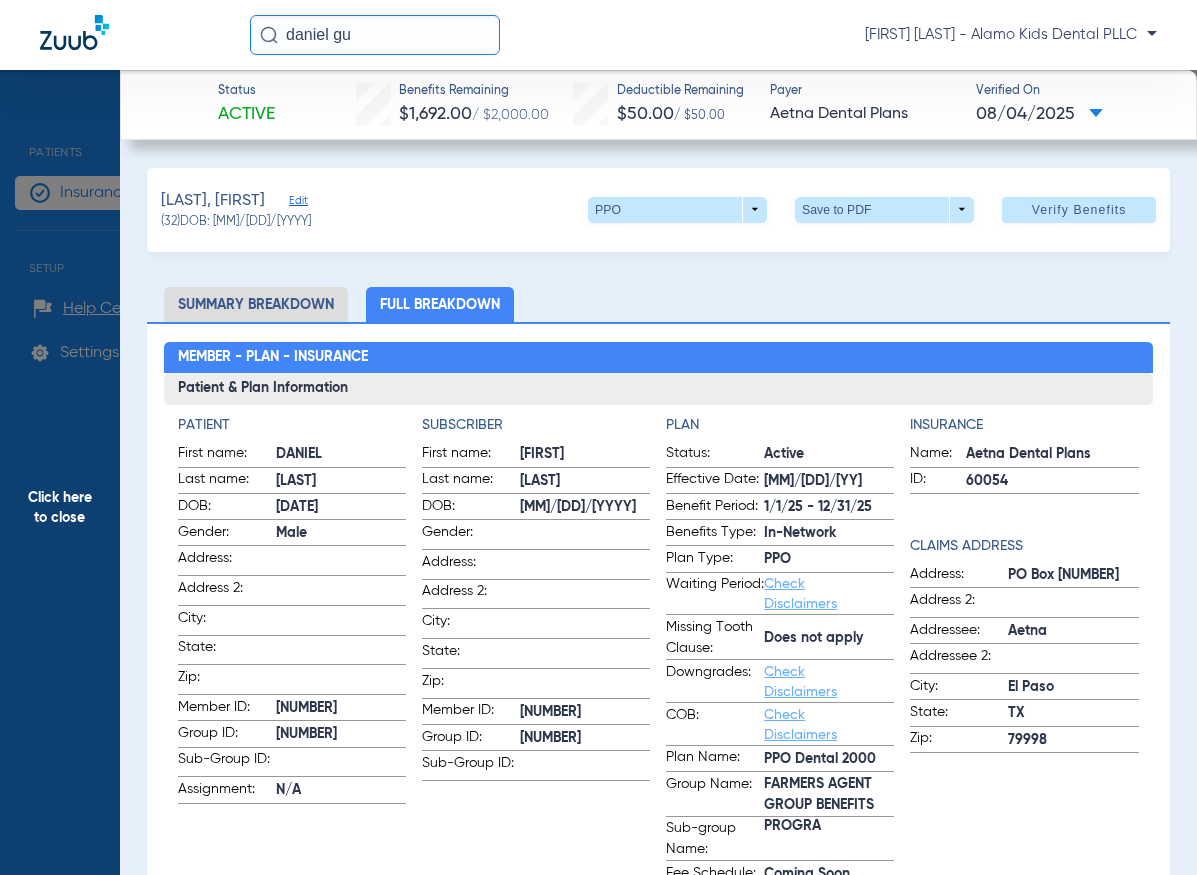 drag, startPoint x: 662, startPoint y: 874, endPoint x: 699, endPoint y: 876, distance: 37.054016 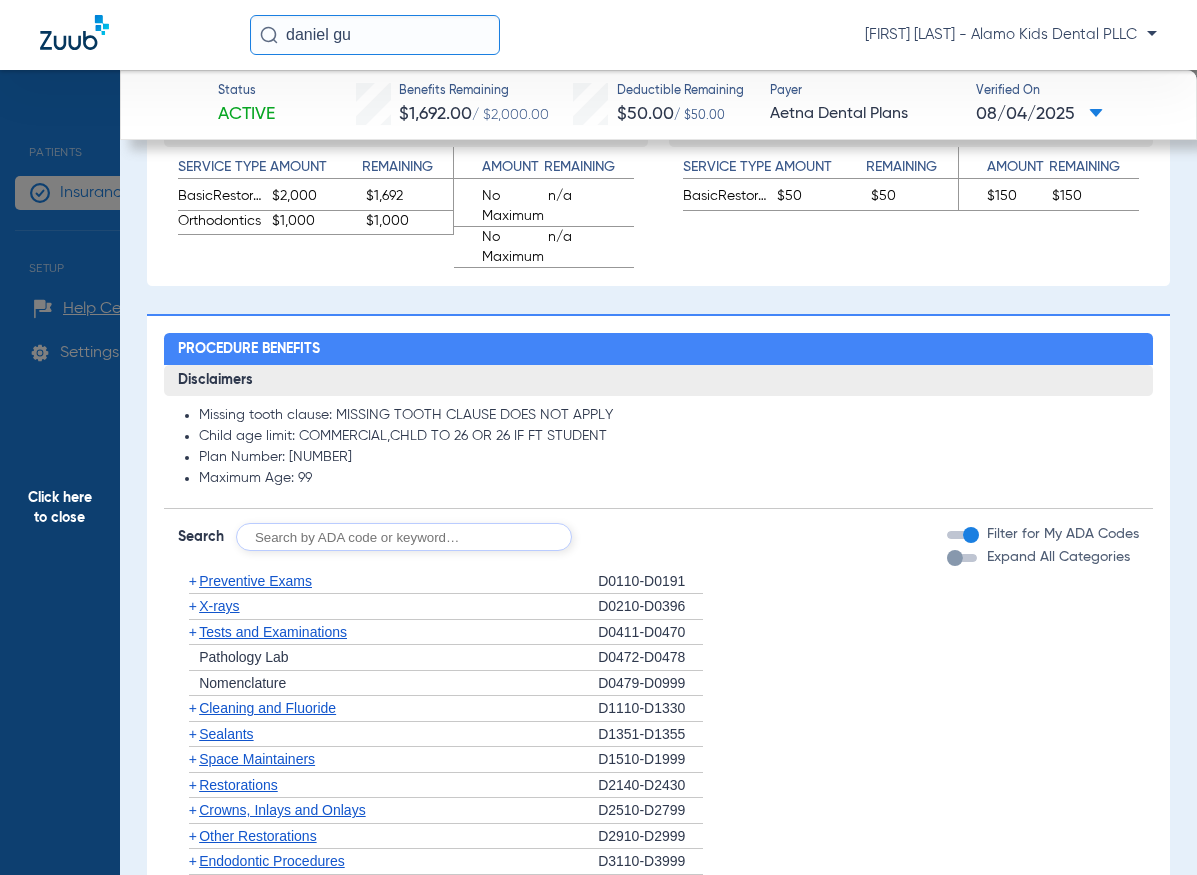 scroll, scrollTop: 1600, scrollLeft: 0, axis: vertical 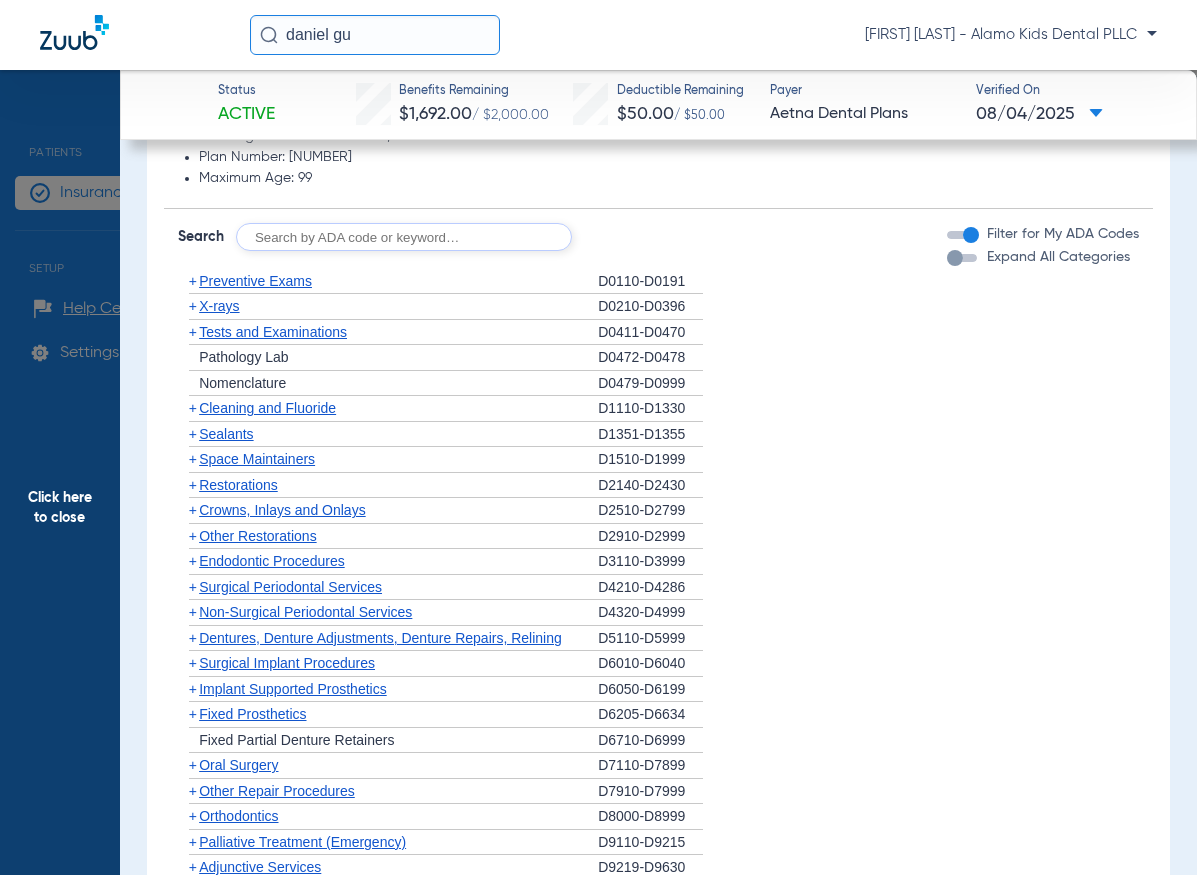 click on "+" 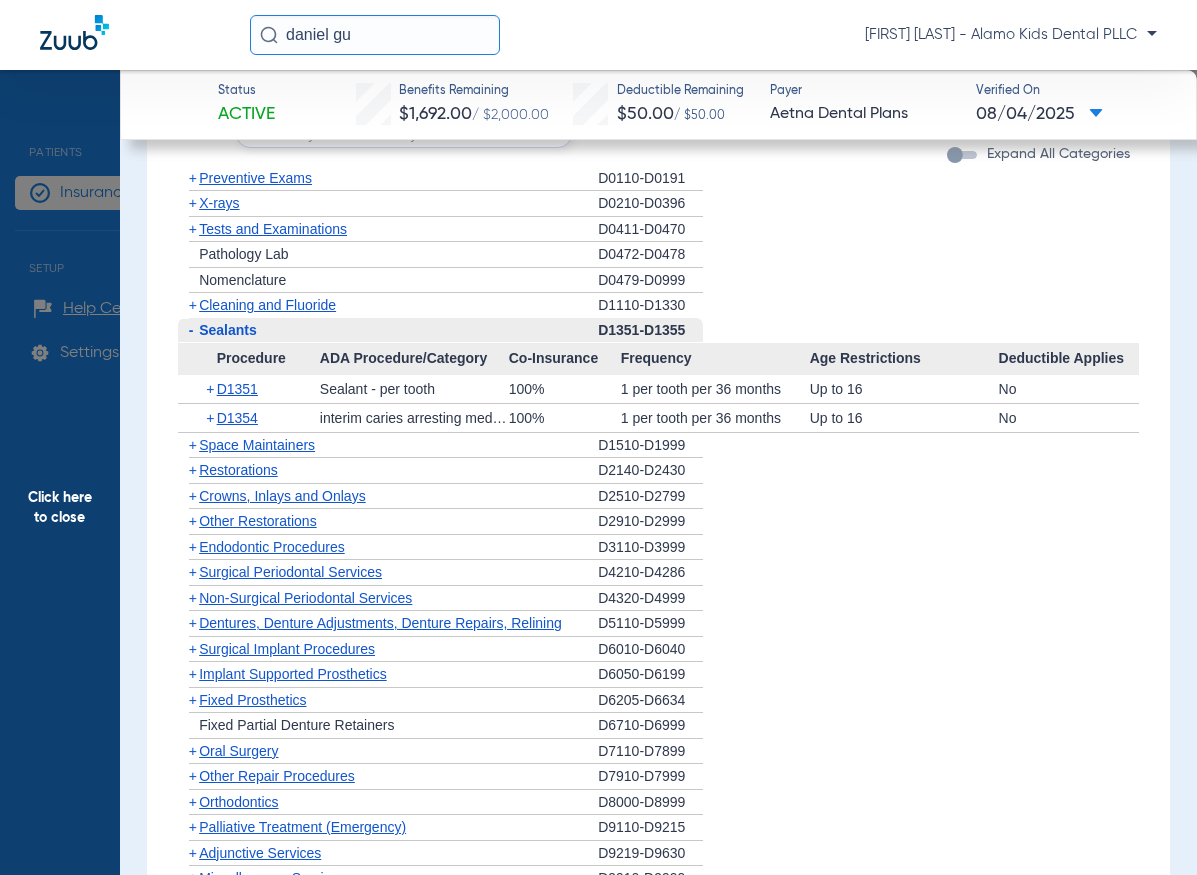 scroll, scrollTop: 1717, scrollLeft: 0, axis: vertical 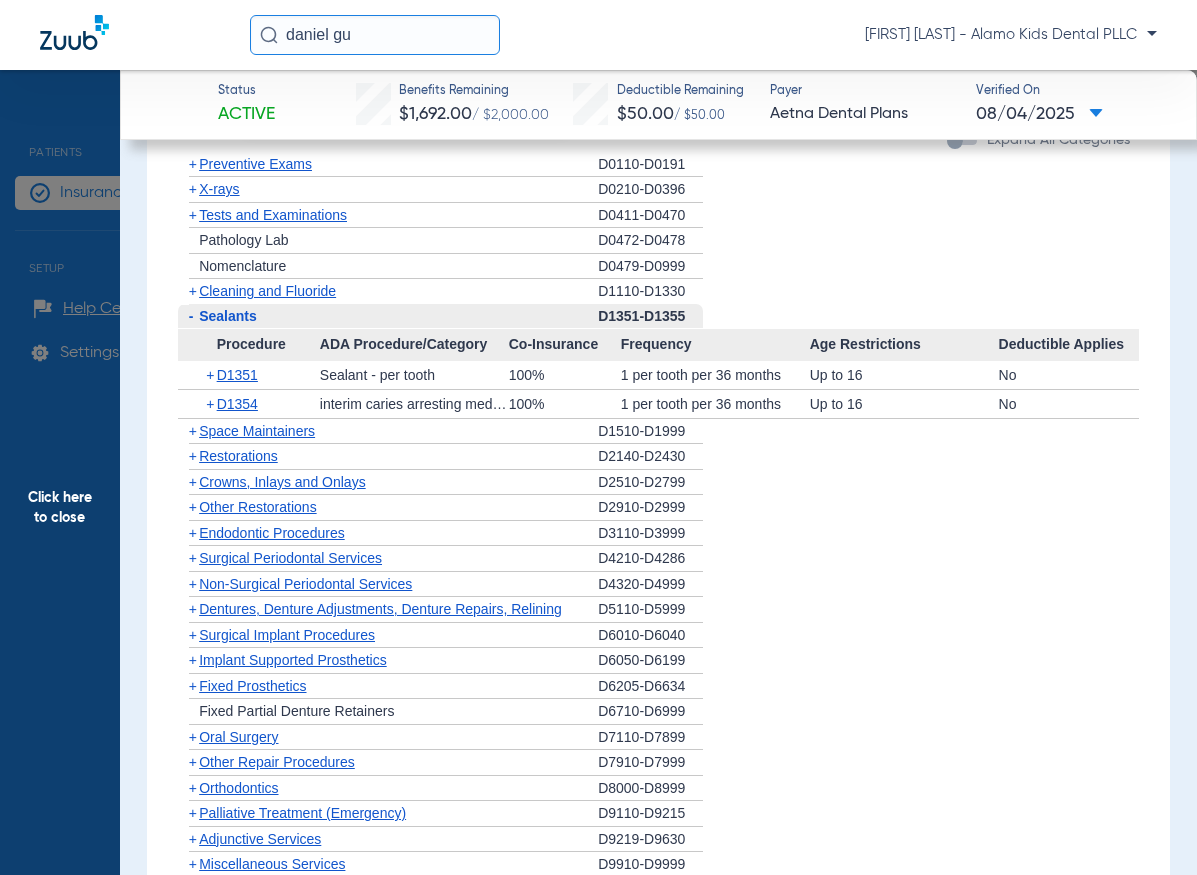 click on "+" 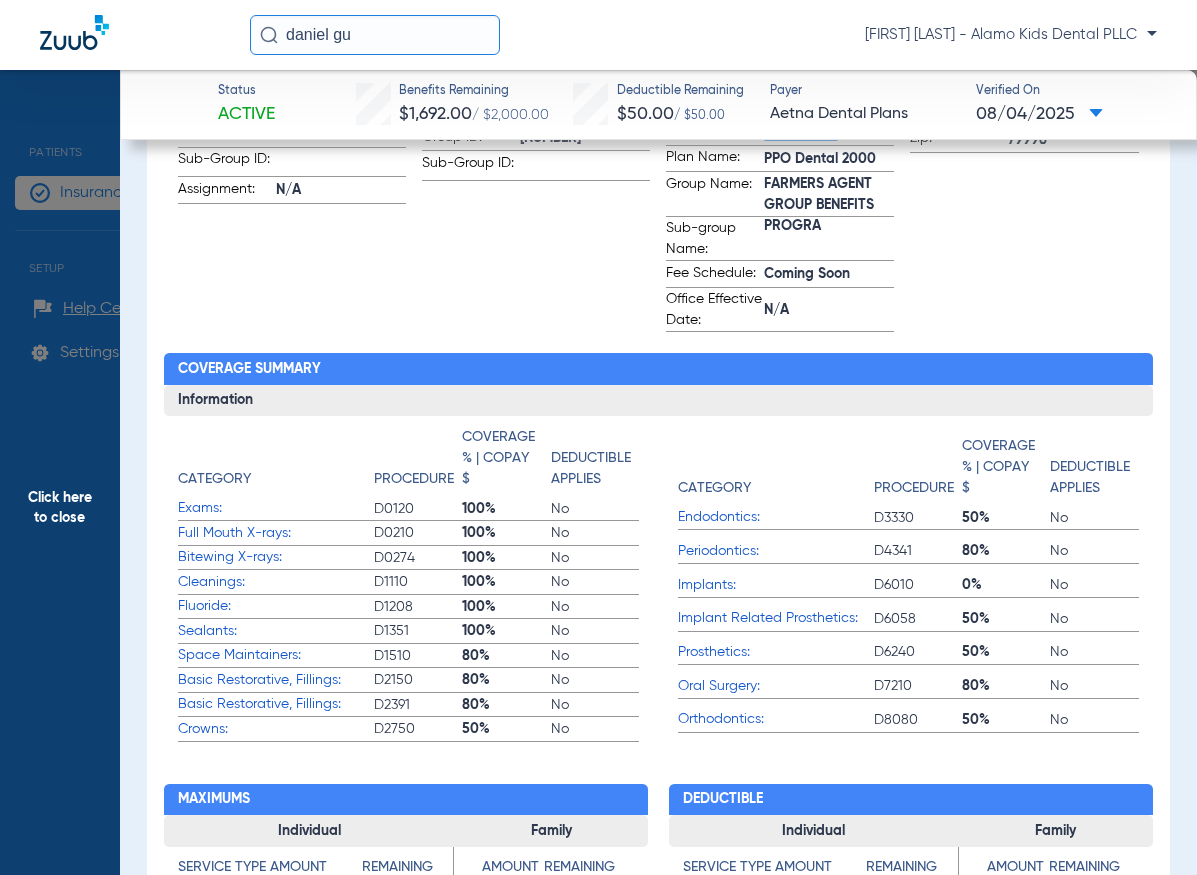 scroll, scrollTop: 1100, scrollLeft: 0, axis: vertical 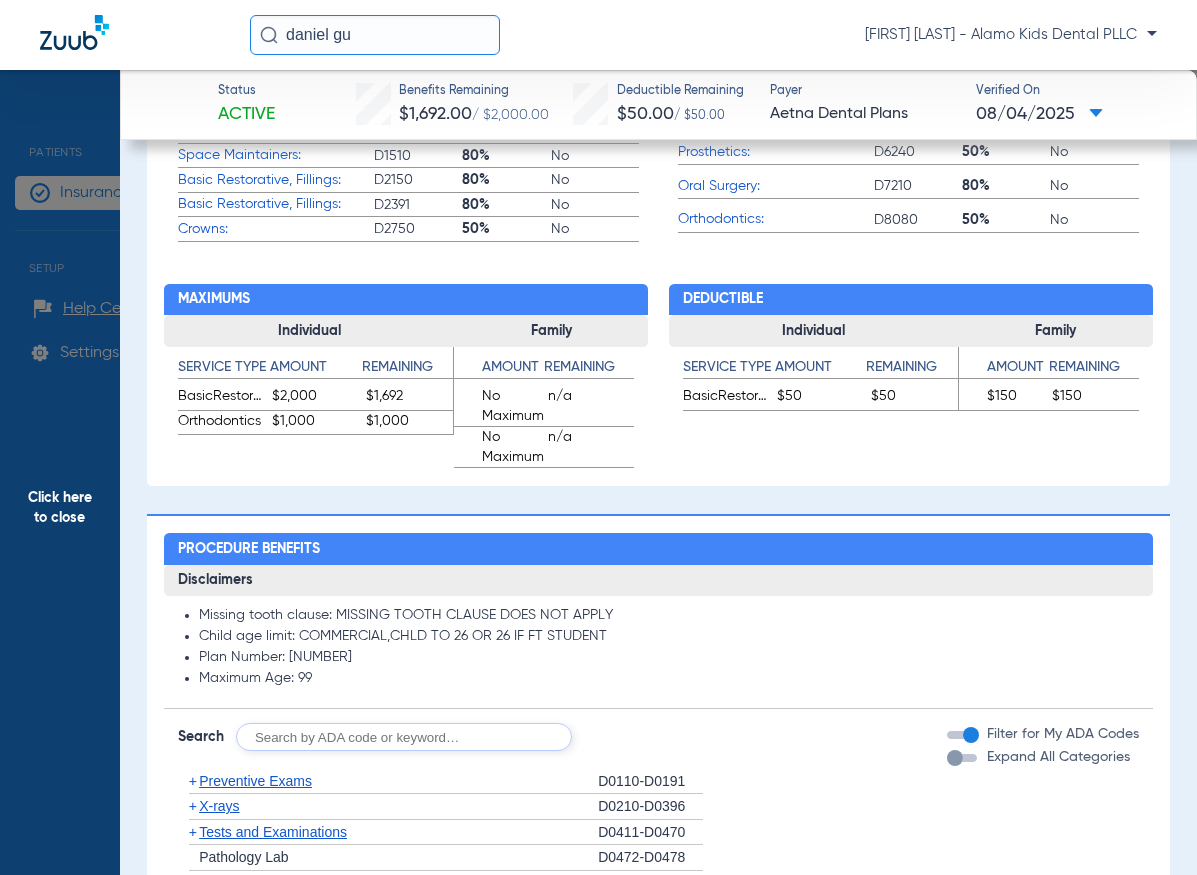 click on "Click here to close" 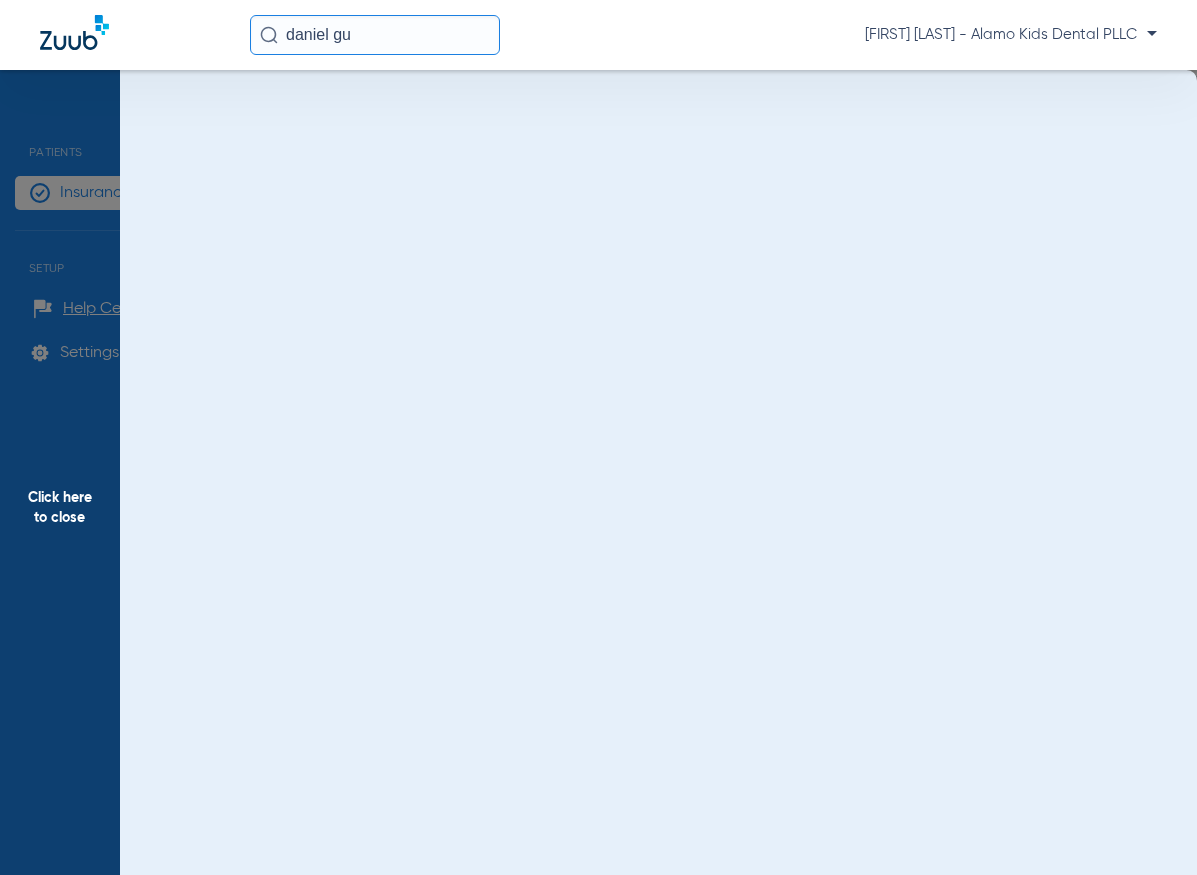 scroll, scrollTop: 0, scrollLeft: 0, axis: both 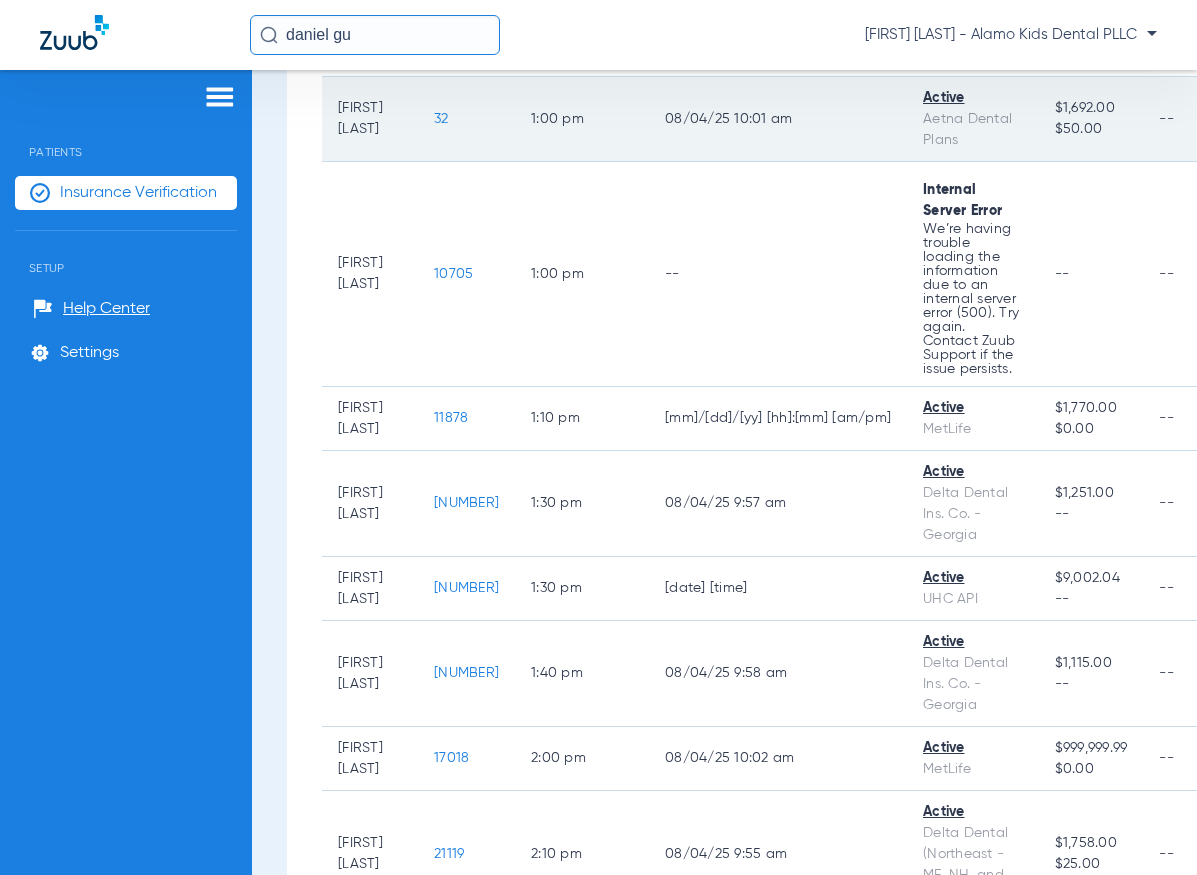 click on "32" 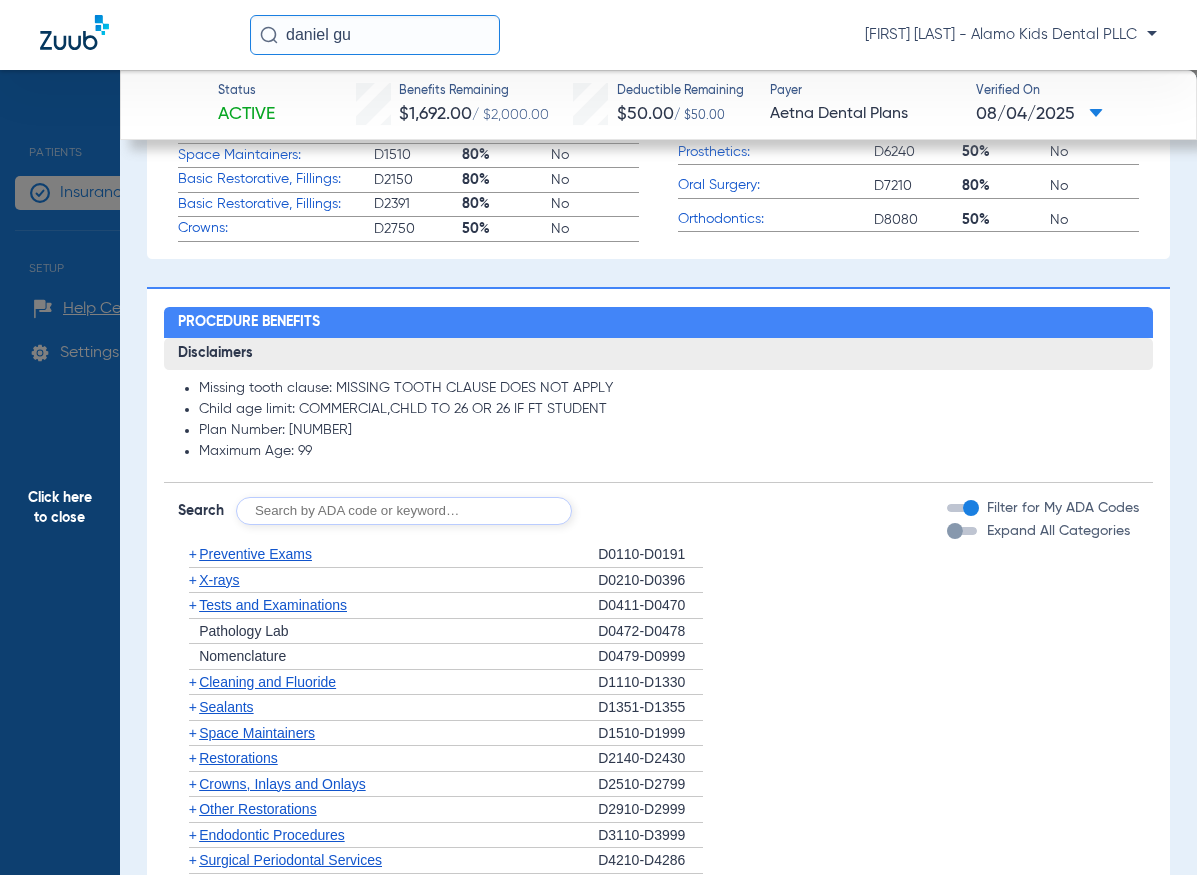 scroll, scrollTop: 1392, scrollLeft: 0, axis: vertical 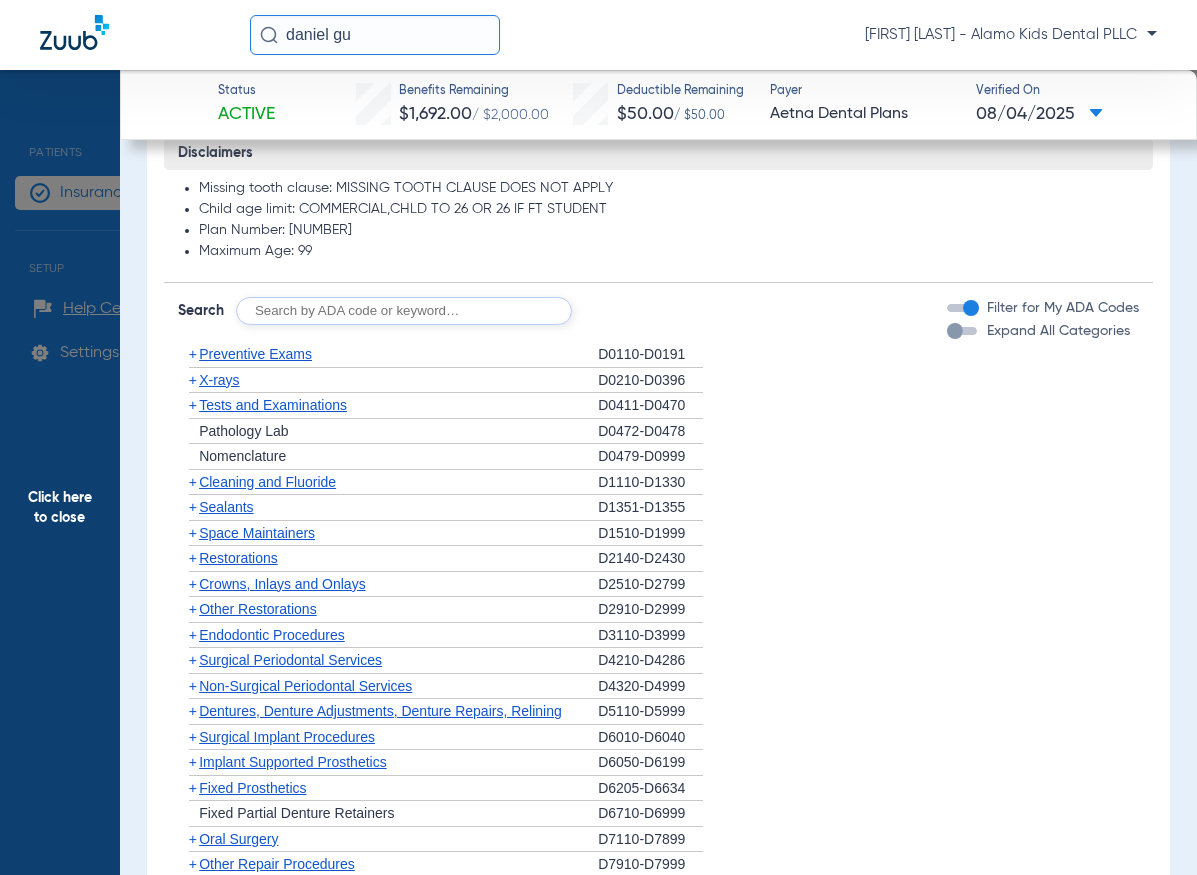 click on "+" 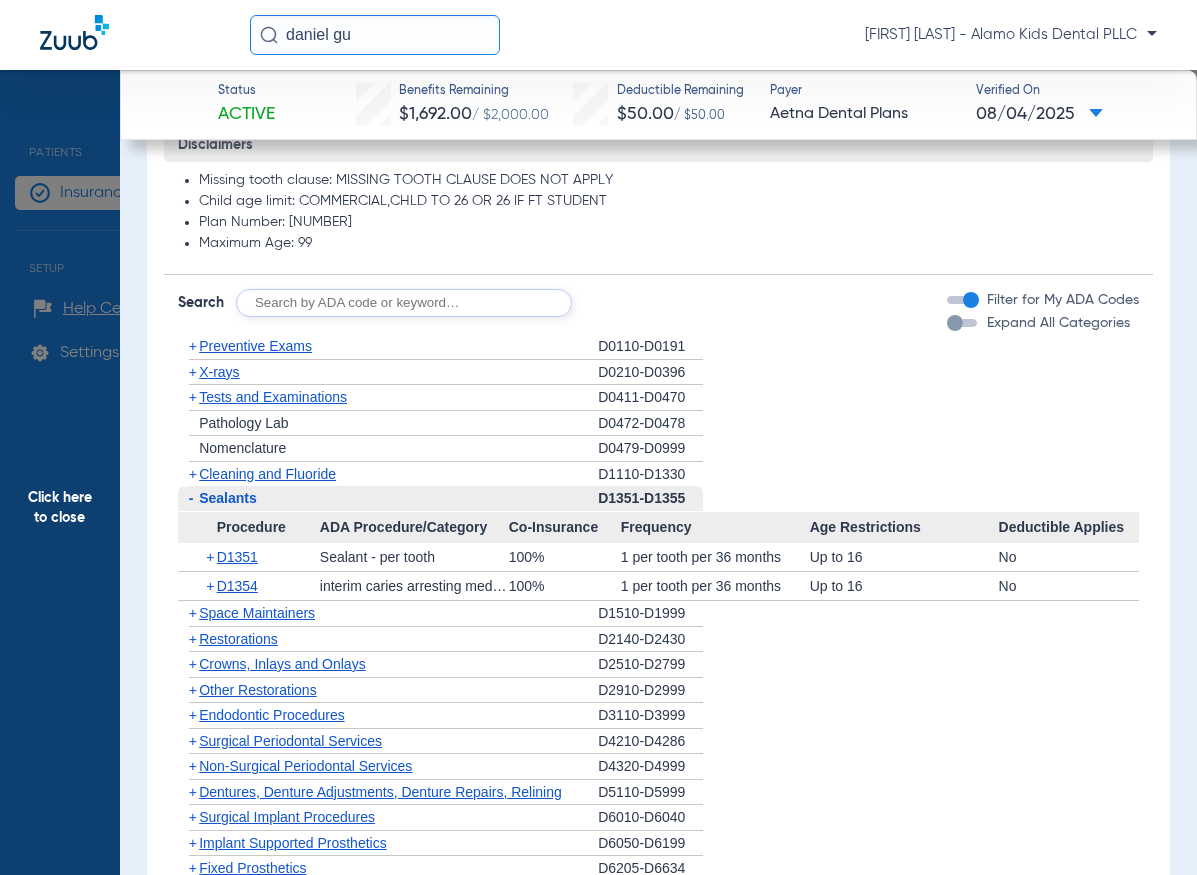 scroll, scrollTop: 1500, scrollLeft: 0, axis: vertical 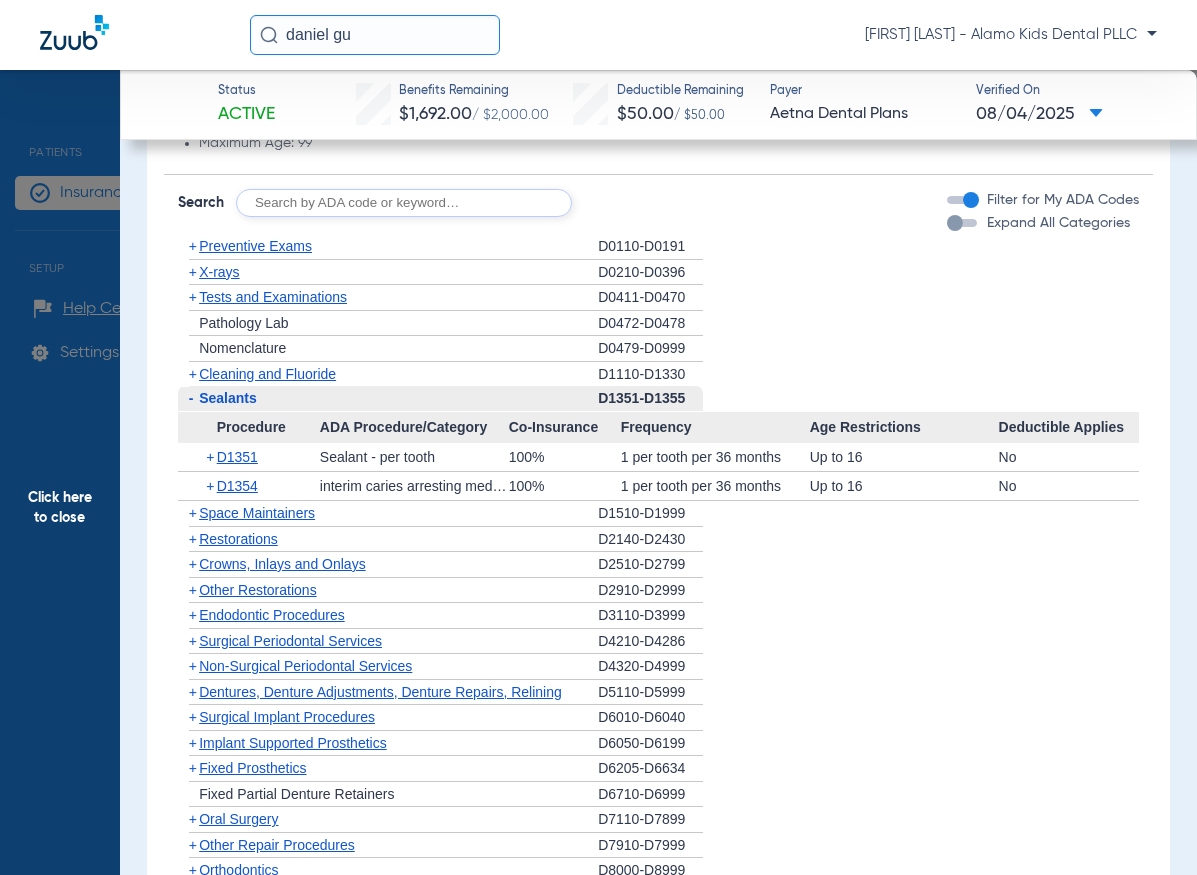 drag, startPoint x: 333, startPoint y: 870, endPoint x: 717, endPoint y: 607, distance: 465.4299 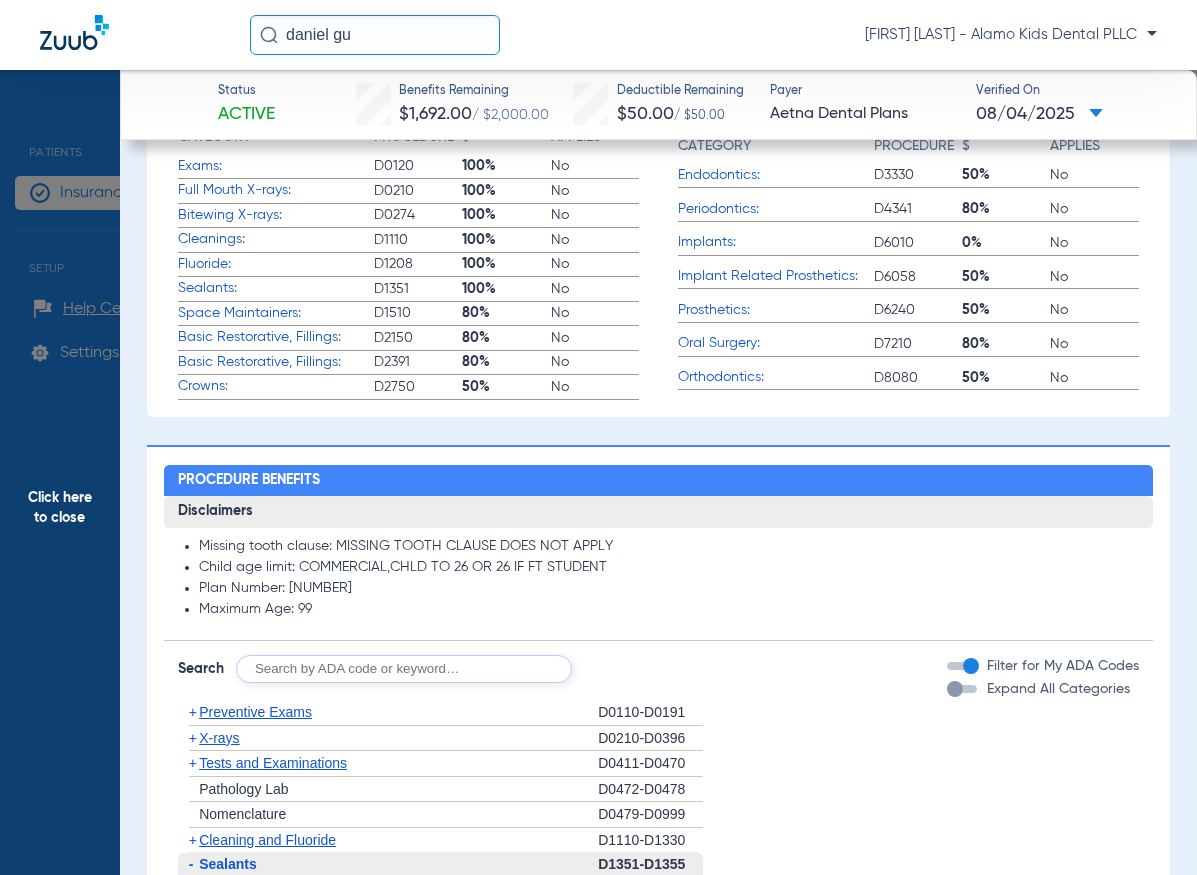 scroll, scrollTop: 800, scrollLeft: 0, axis: vertical 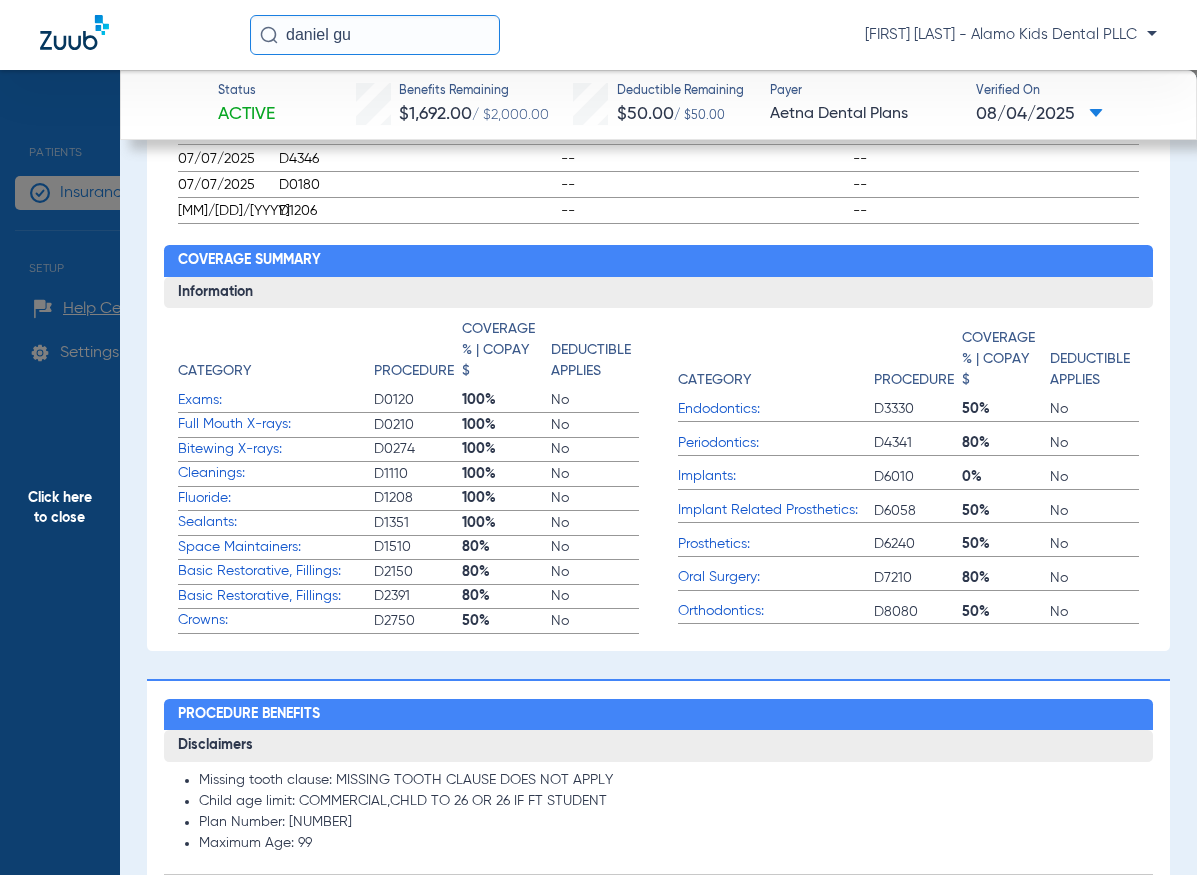 click on "[FIRST] [FIRST] [FIRST] [LAST] - Alamo Kids Dental PLLC" 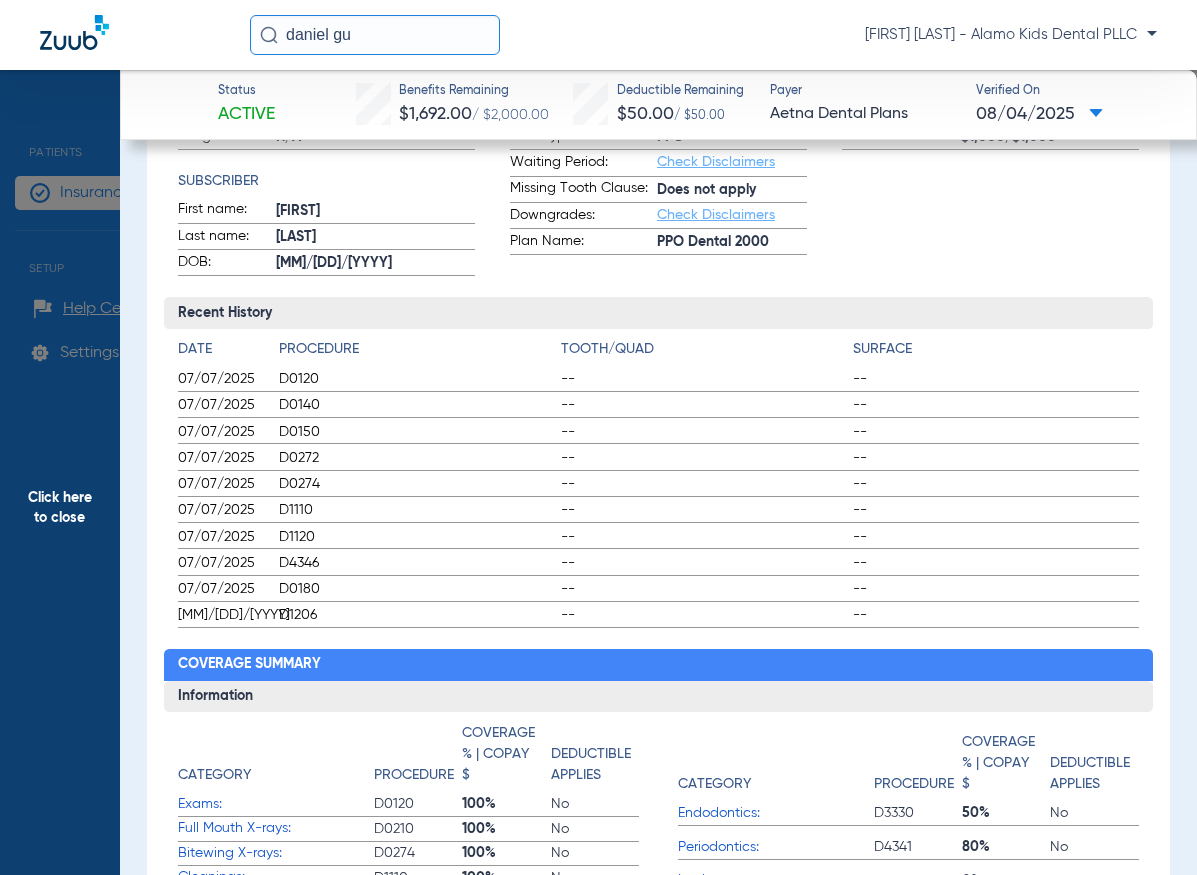 scroll, scrollTop: 0, scrollLeft: 0, axis: both 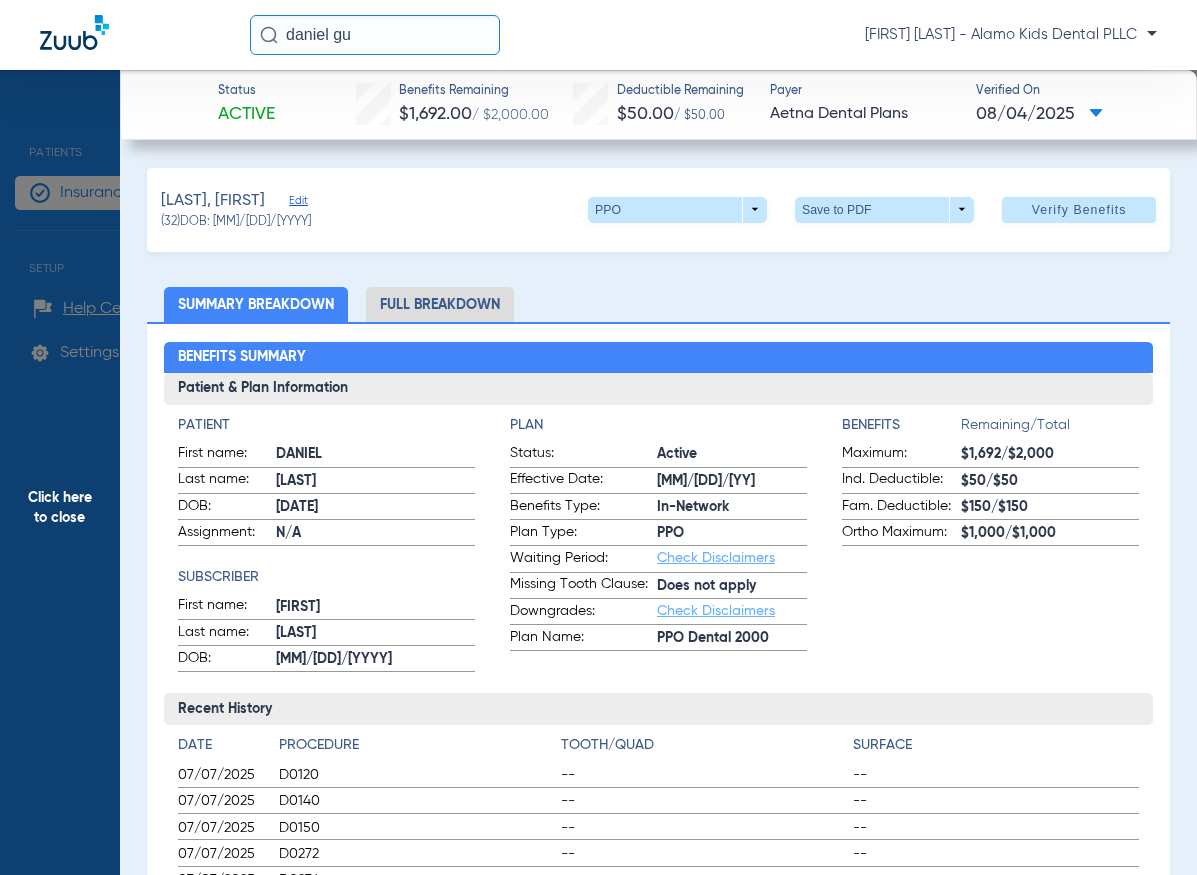 click on "Click here to close" 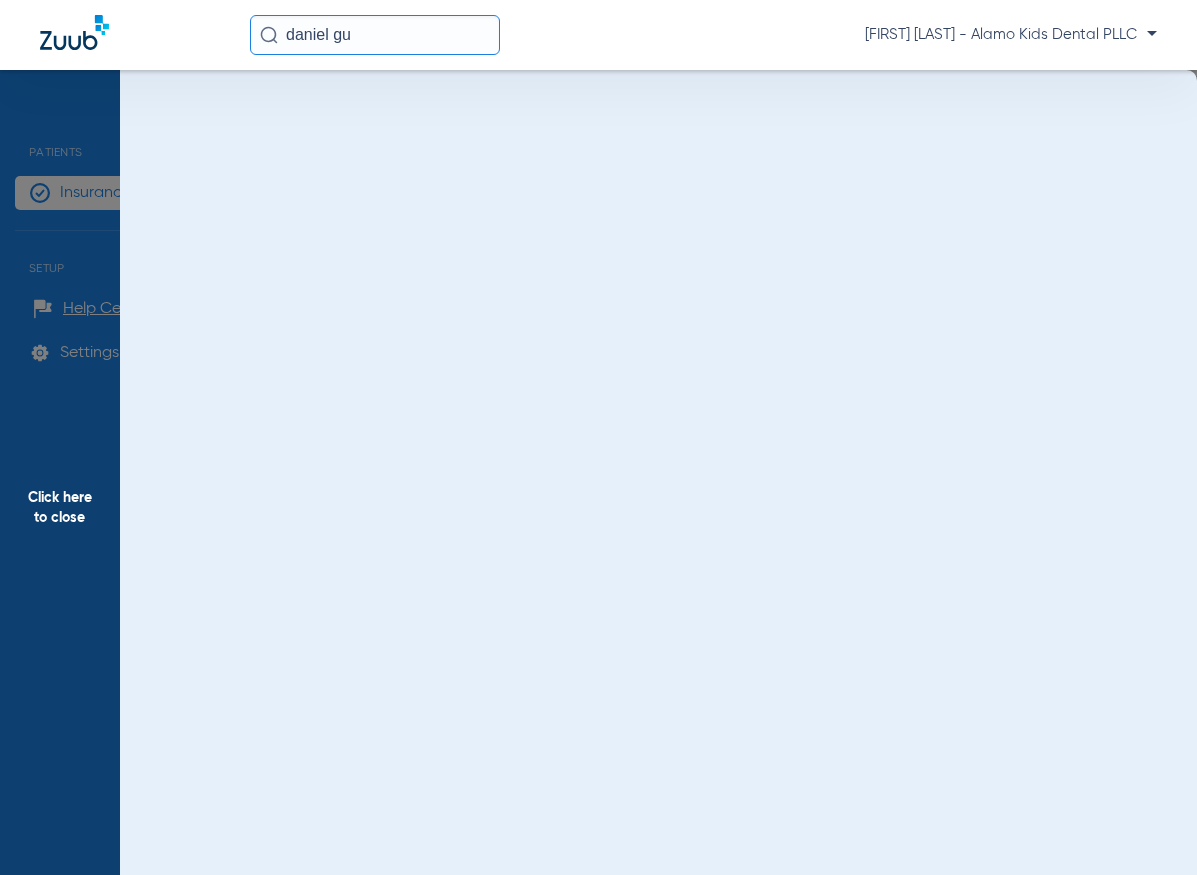 click on "Click here to close" 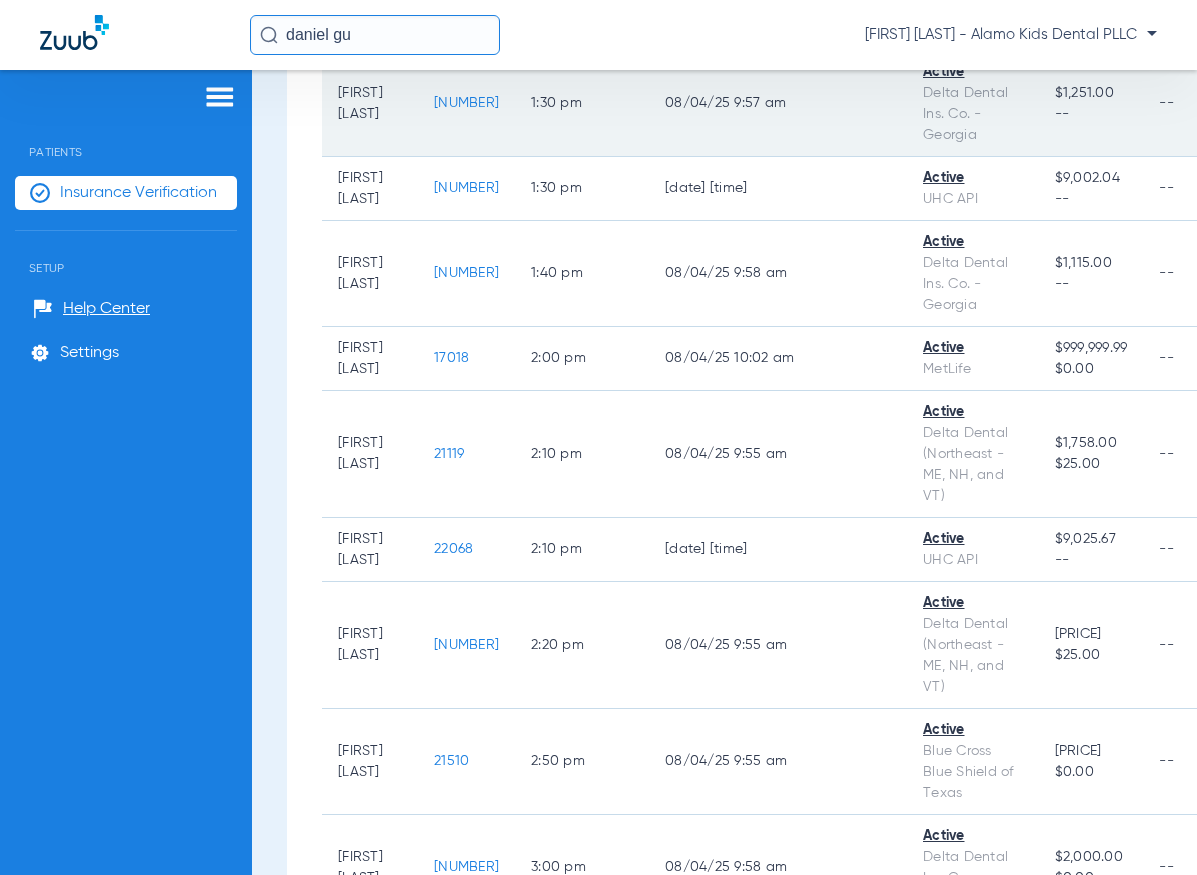 scroll, scrollTop: 3800, scrollLeft: 0, axis: vertical 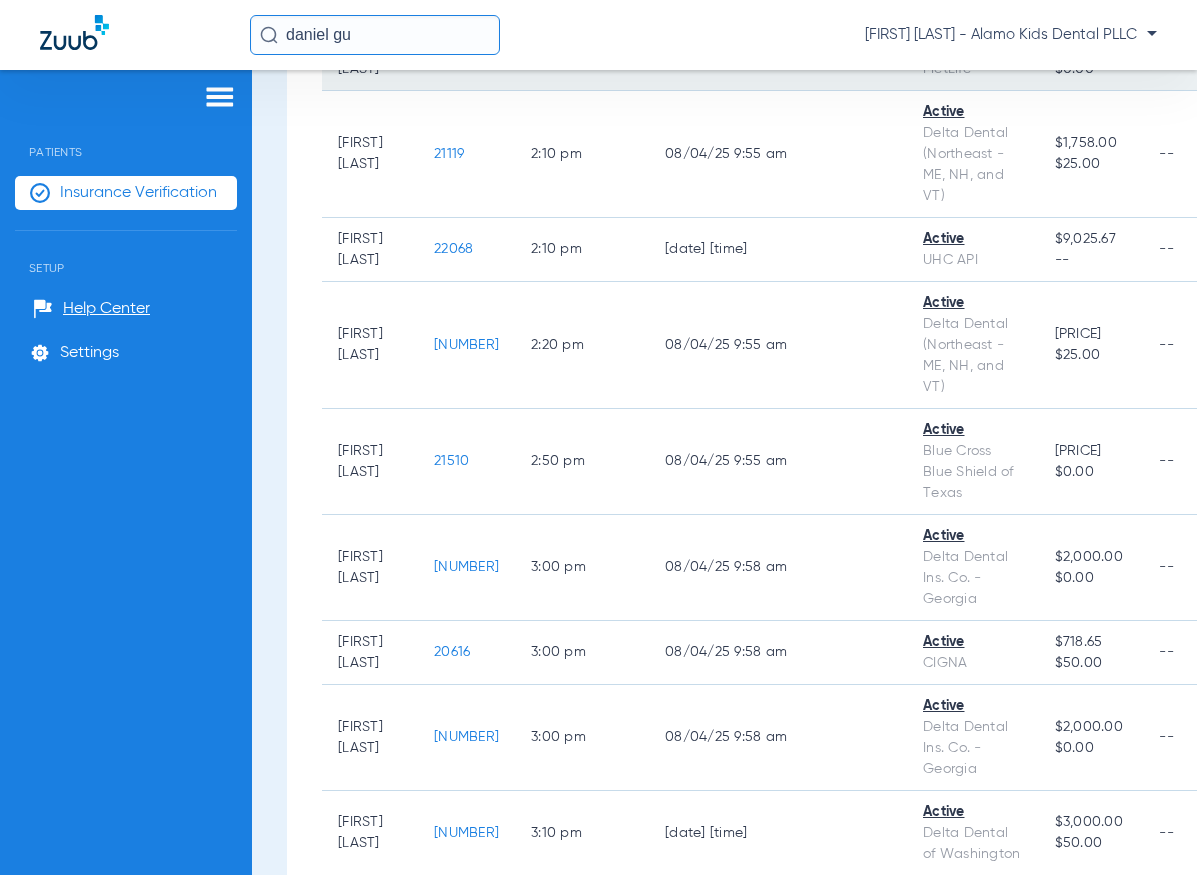 click on "17018" 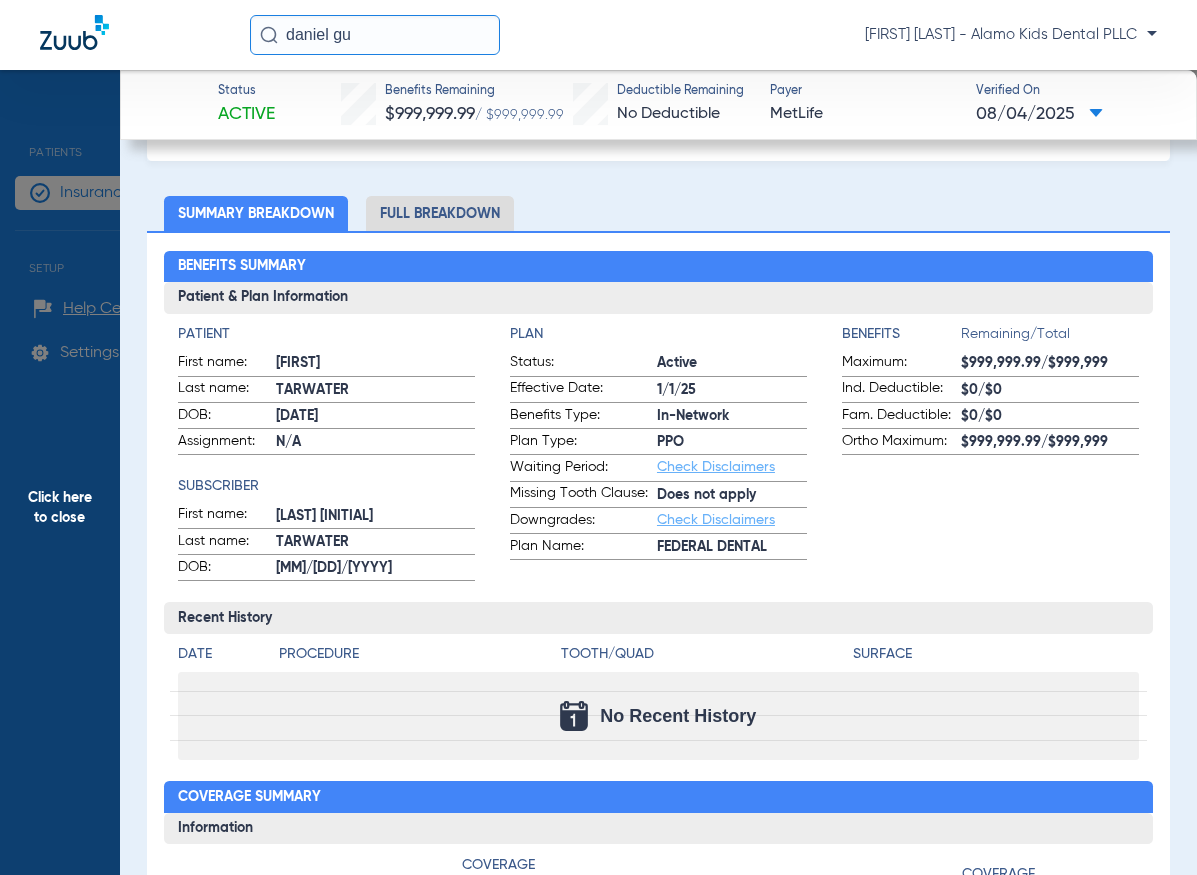 scroll, scrollTop: 100, scrollLeft: 0, axis: vertical 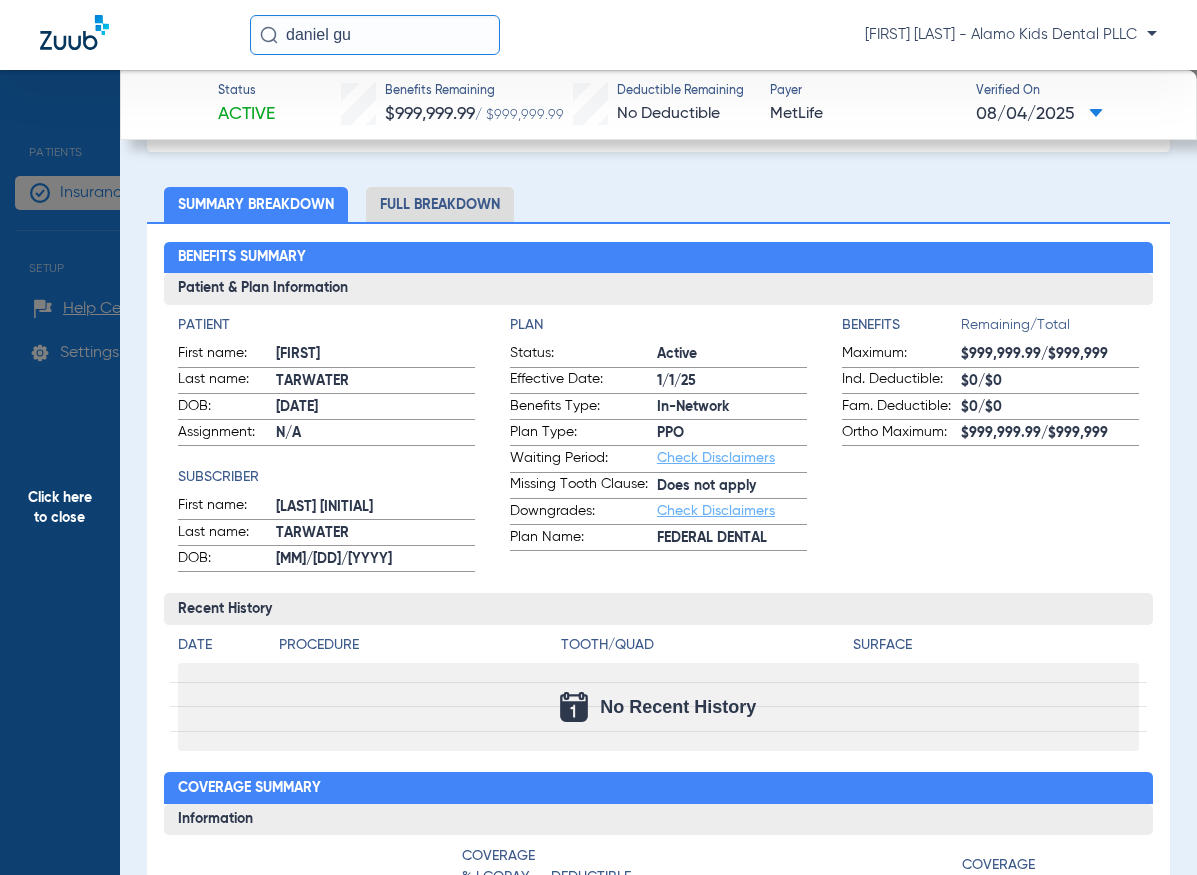 click on "Full Breakdown" 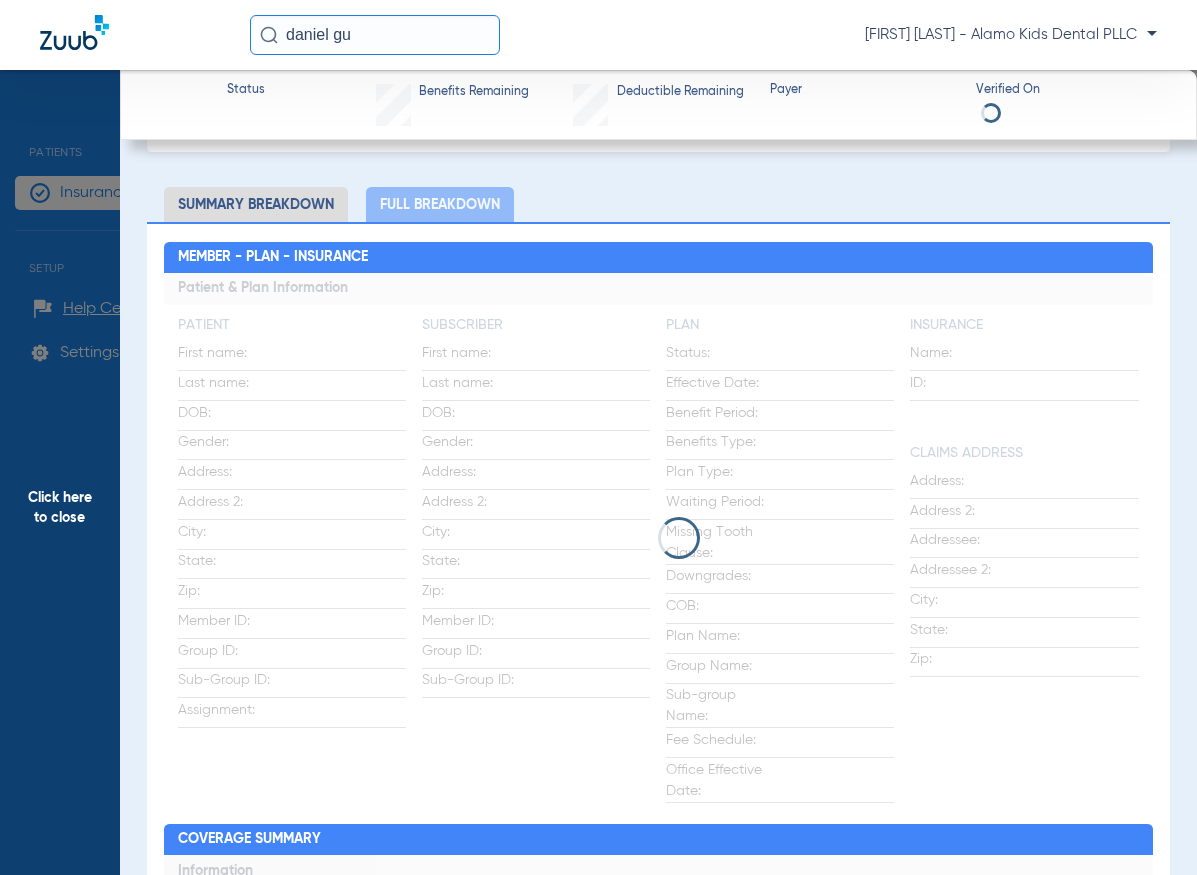 click on "Full Breakdown" 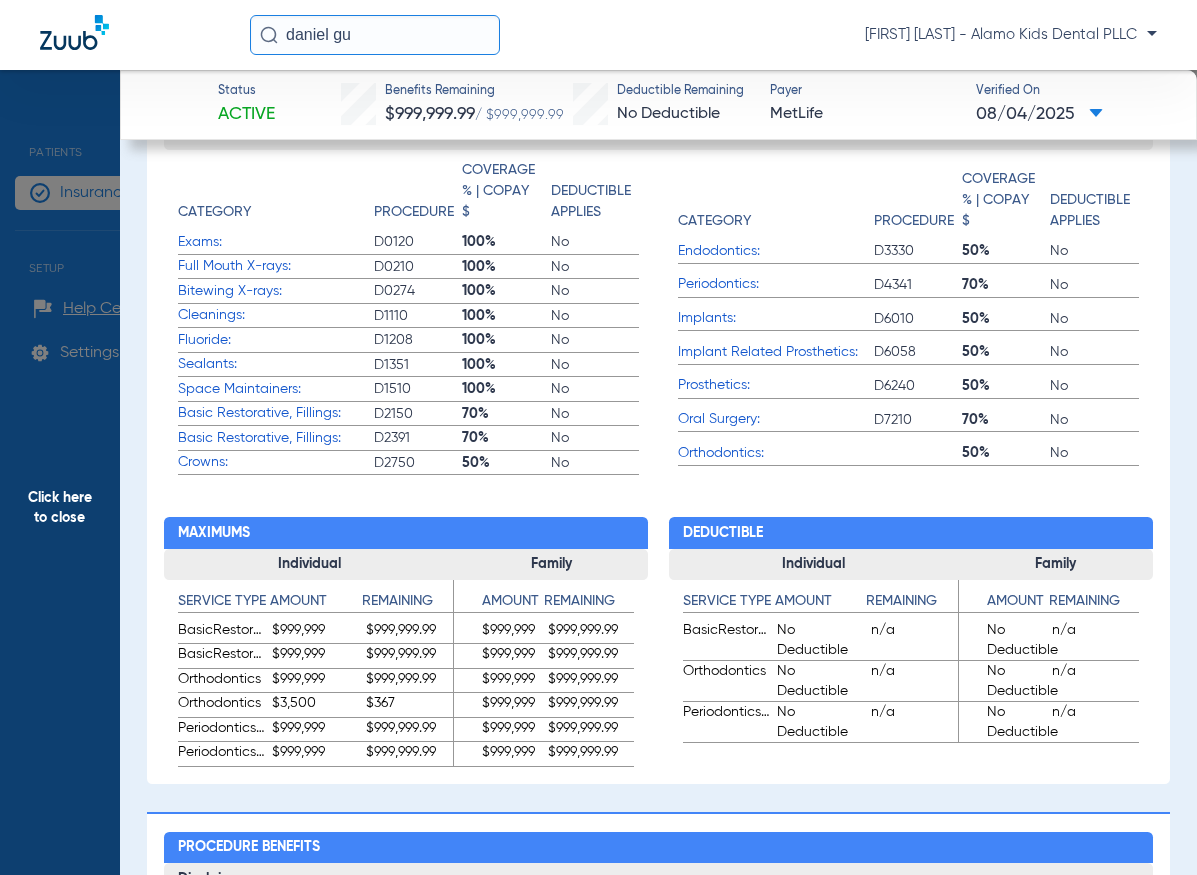 scroll, scrollTop: 800, scrollLeft: 0, axis: vertical 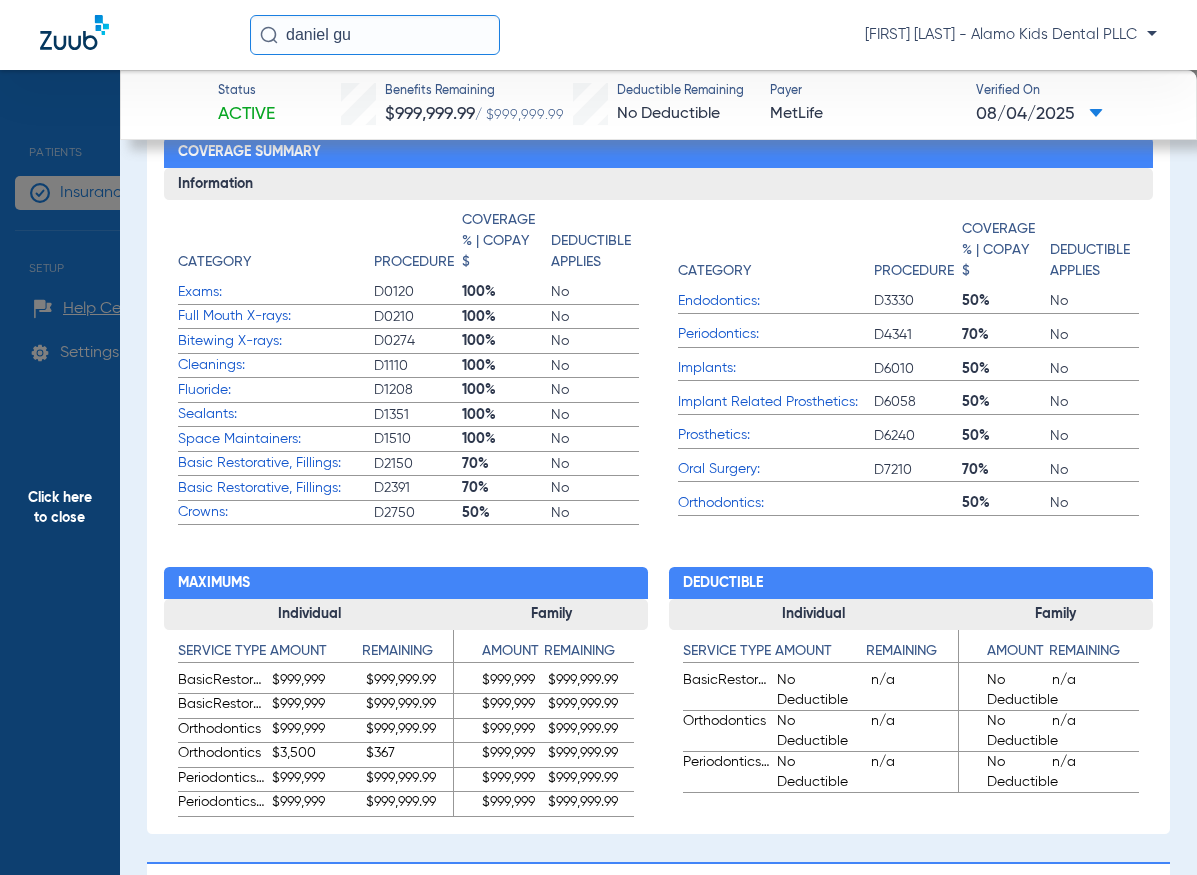 click on "Basic Restorative, Fillings:" 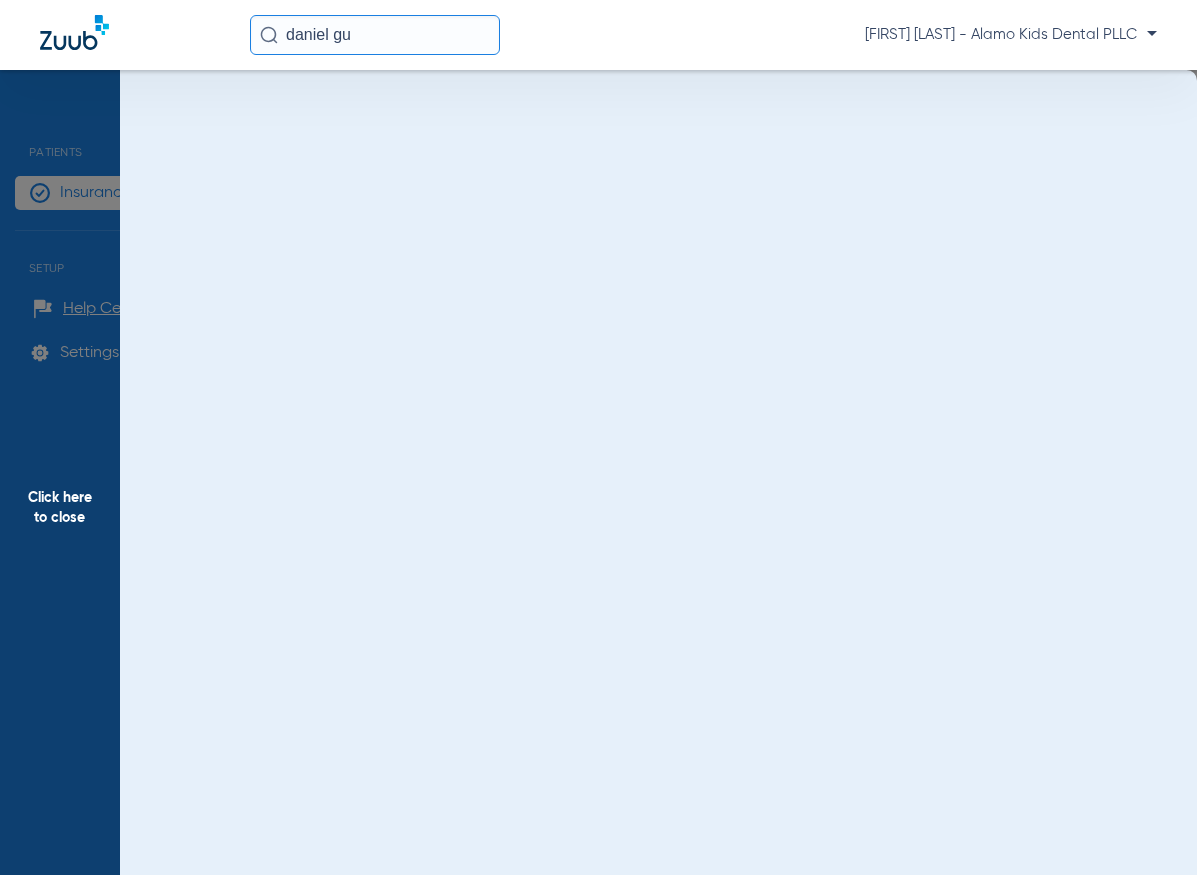 scroll, scrollTop: 0, scrollLeft: 0, axis: both 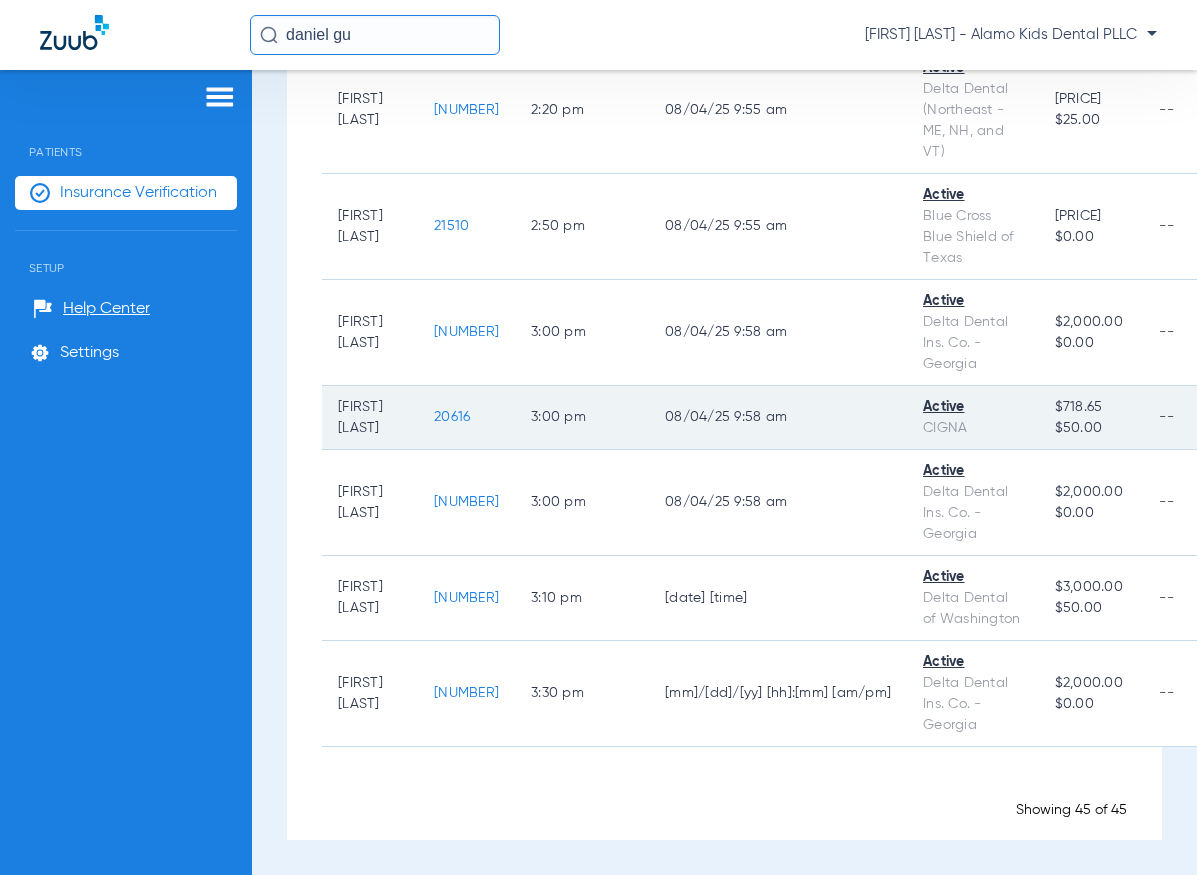 click on "20616" 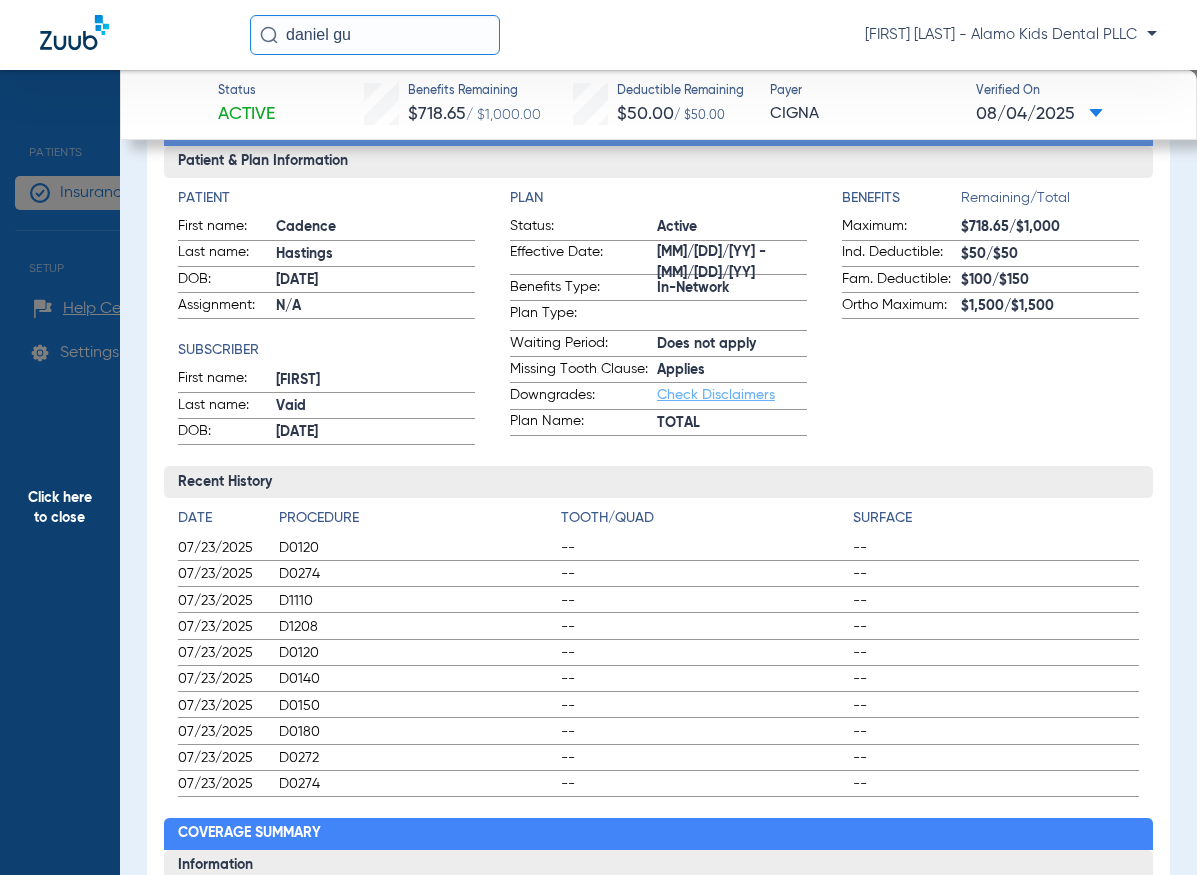 scroll, scrollTop: 0, scrollLeft: 0, axis: both 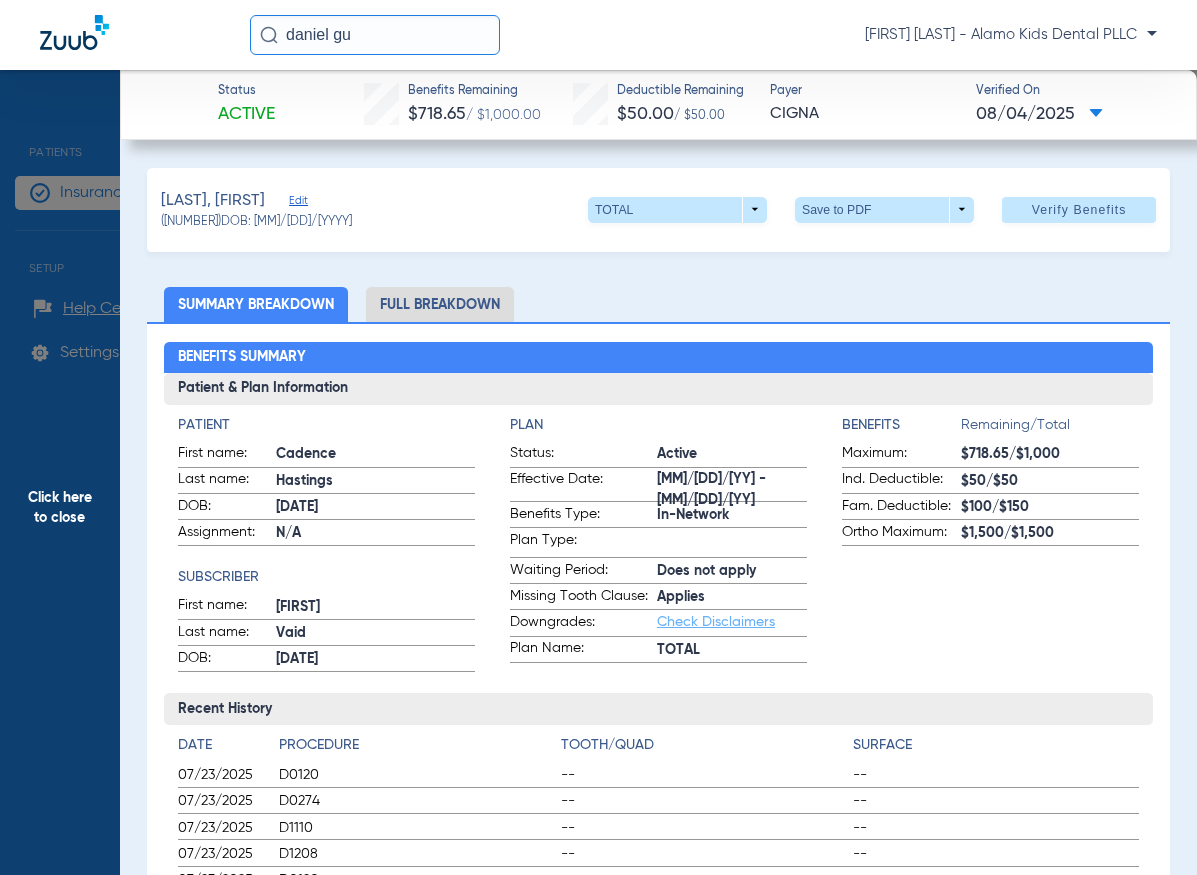 click on "Full Breakdown" 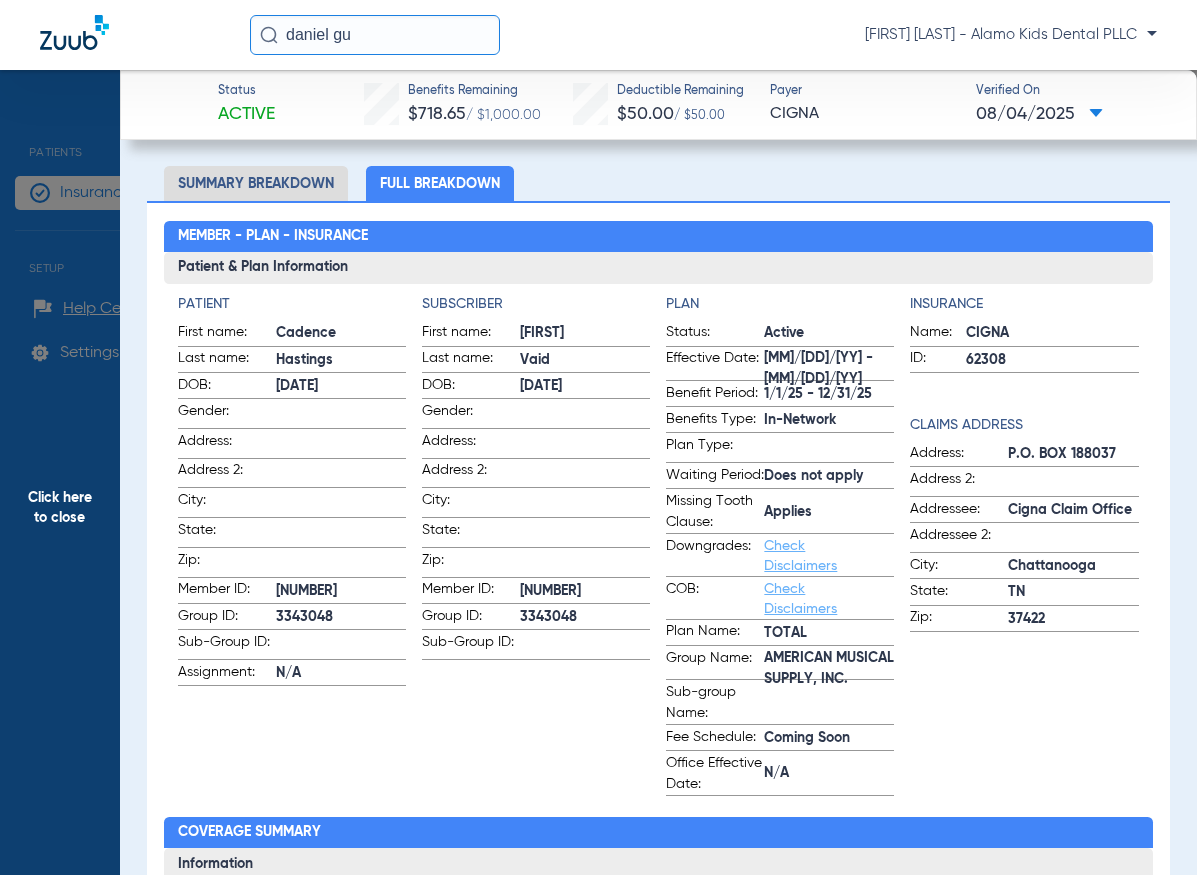 scroll, scrollTop: 300, scrollLeft: 0, axis: vertical 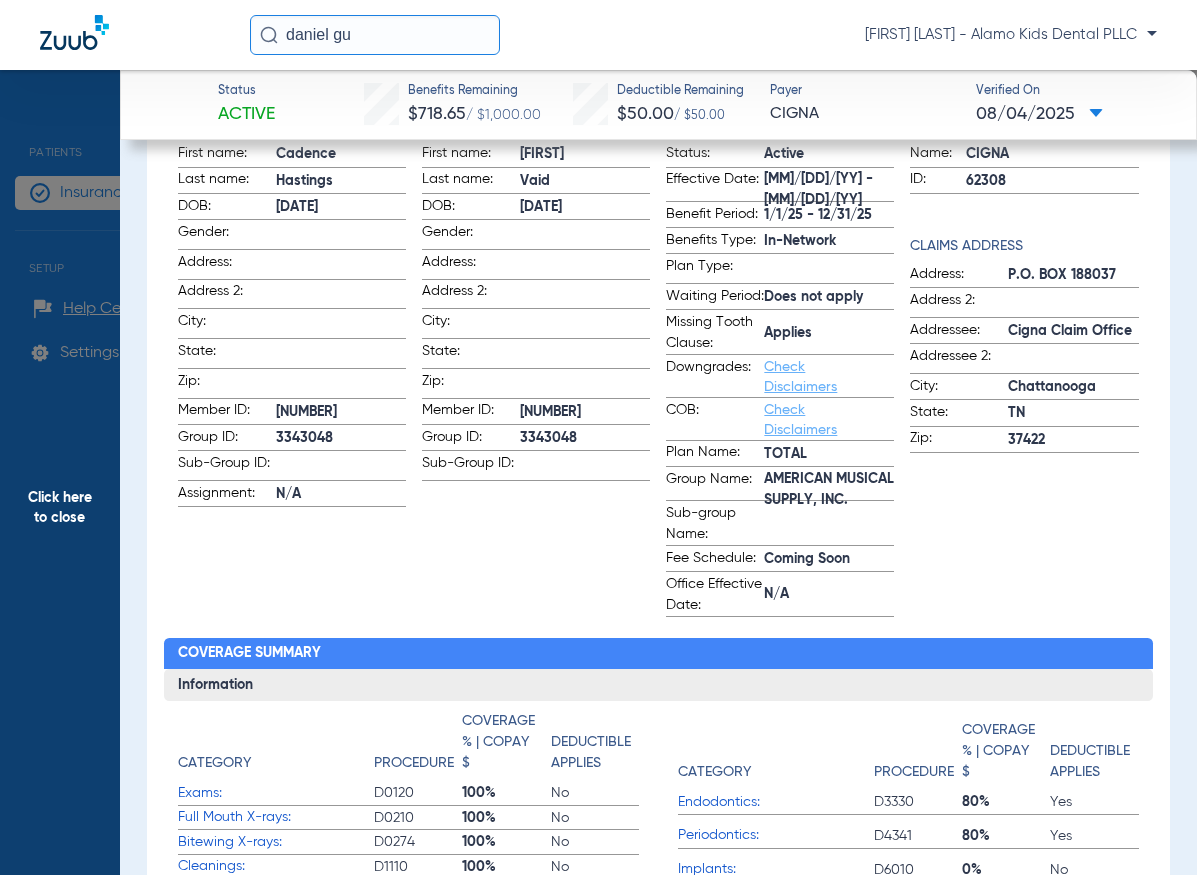 drag, startPoint x: 279, startPoint y: 430, endPoint x: 338, endPoint y: 439, distance: 59.682495 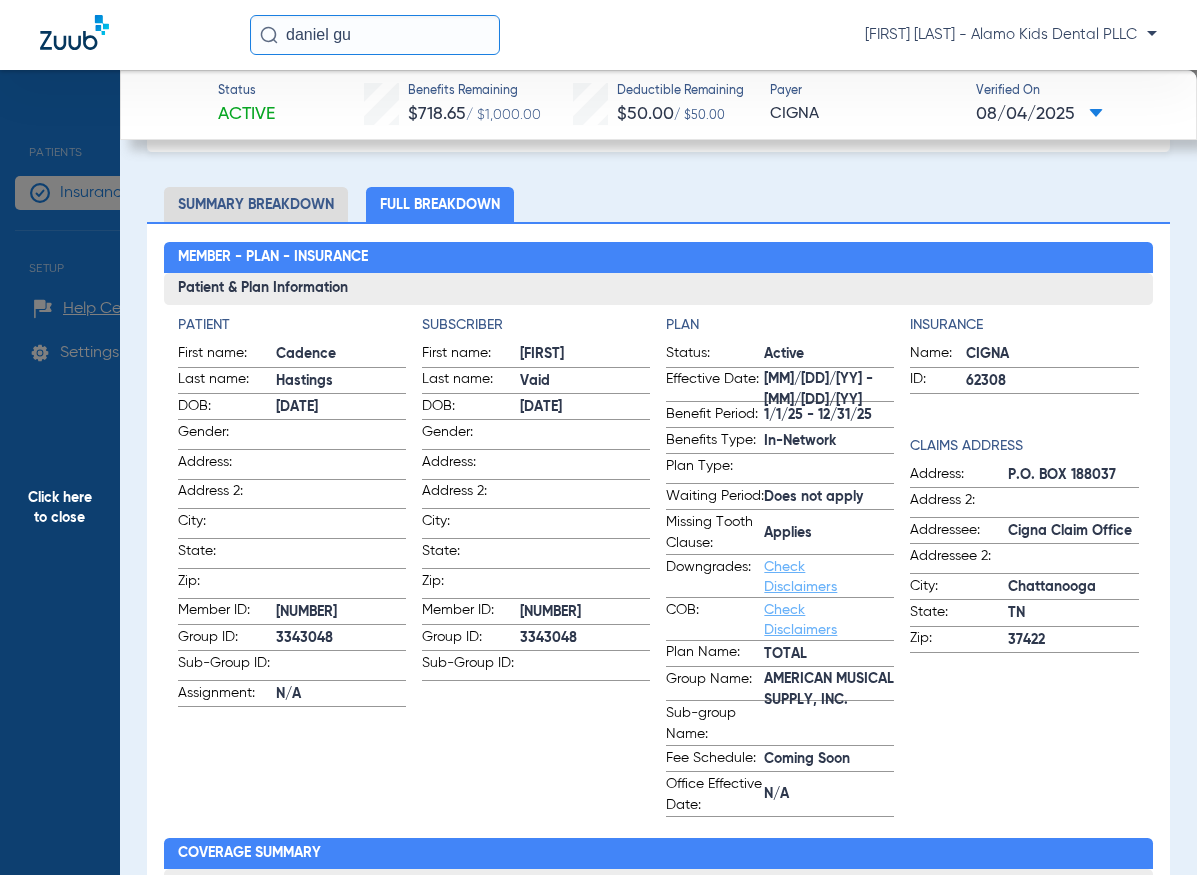 scroll, scrollTop: 0, scrollLeft: 0, axis: both 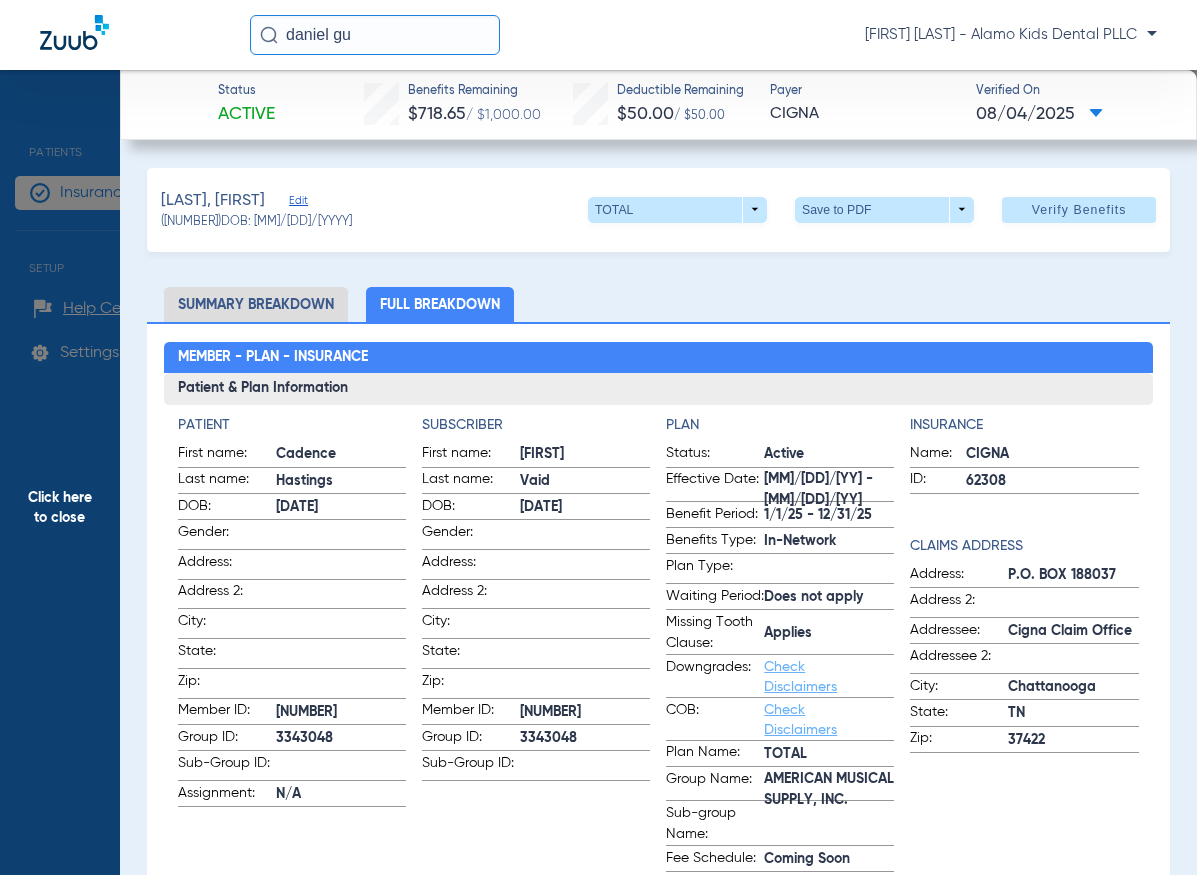click on "Click here to close" 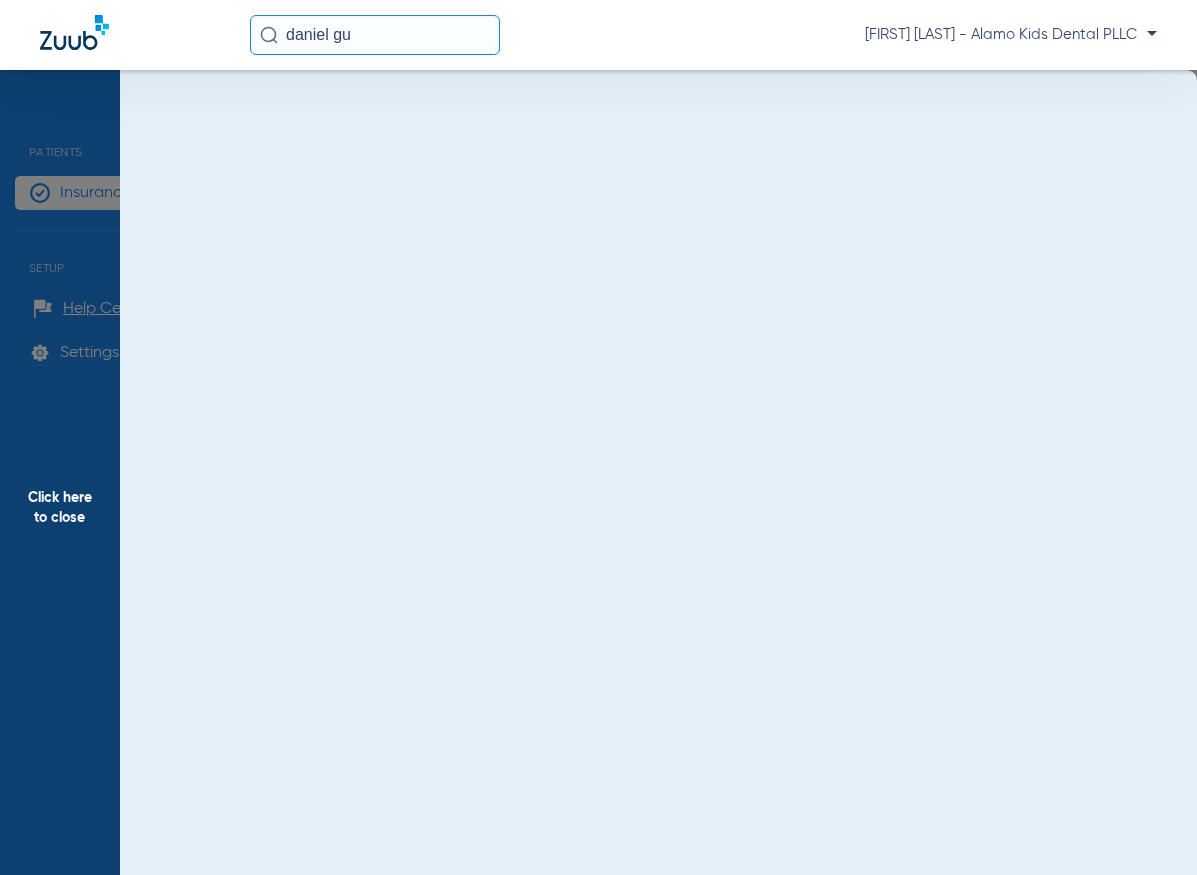 click on "Click here to close" 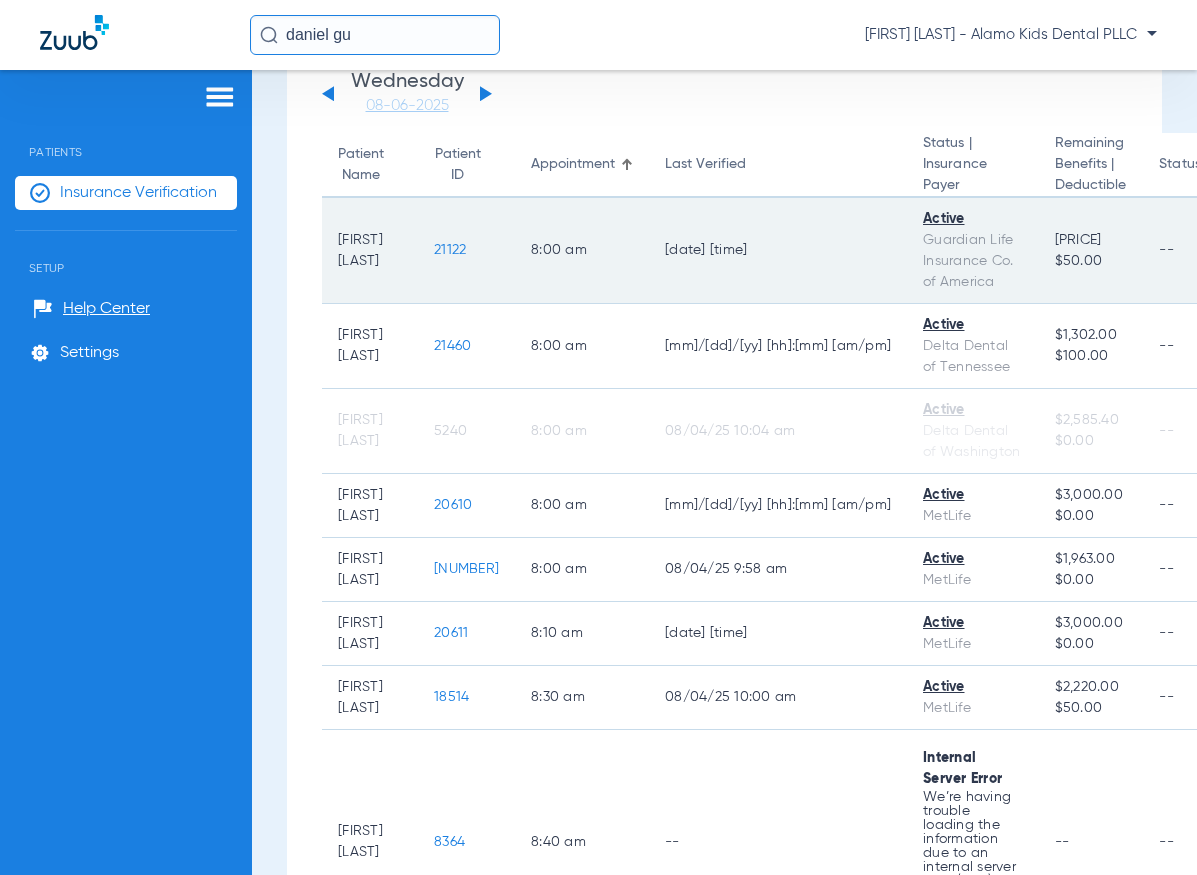 scroll, scrollTop: 200, scrollLeft: 0, axis: vertical 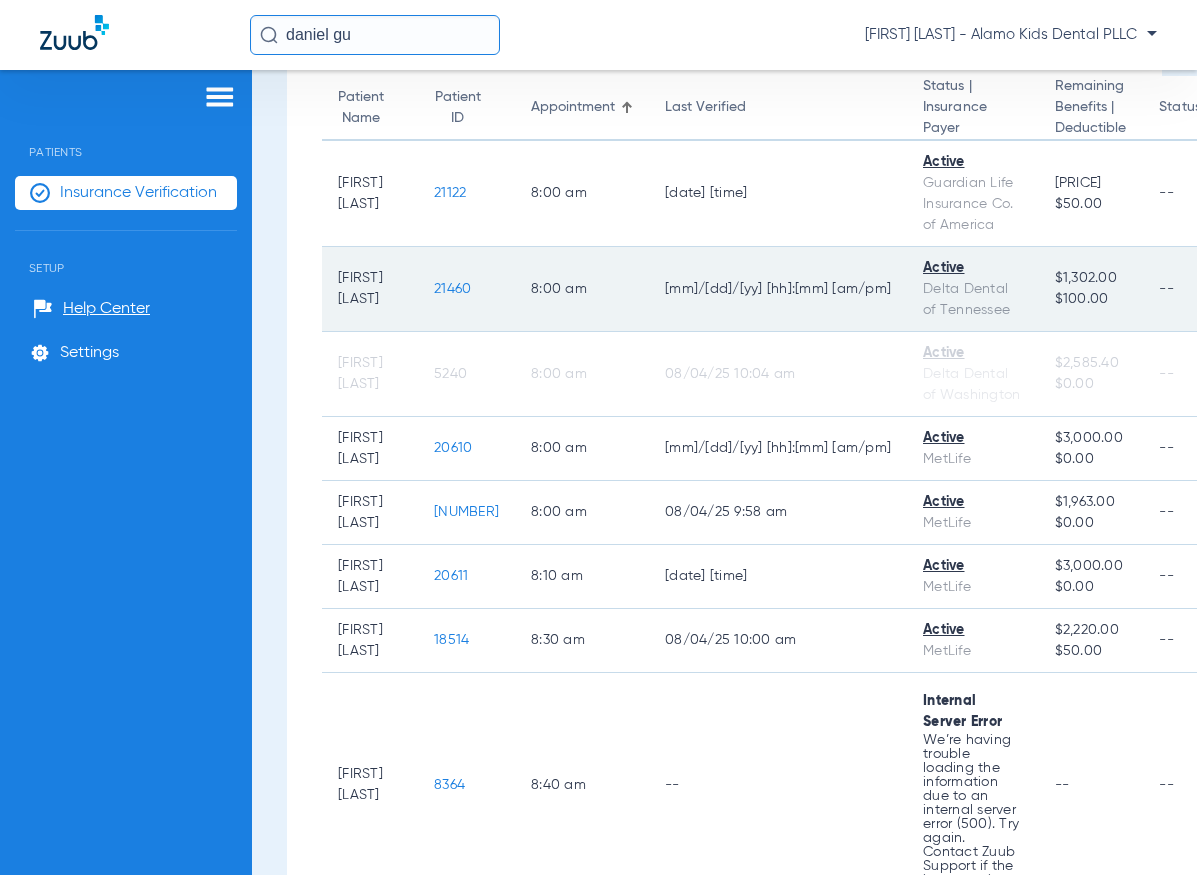 click on "21460" 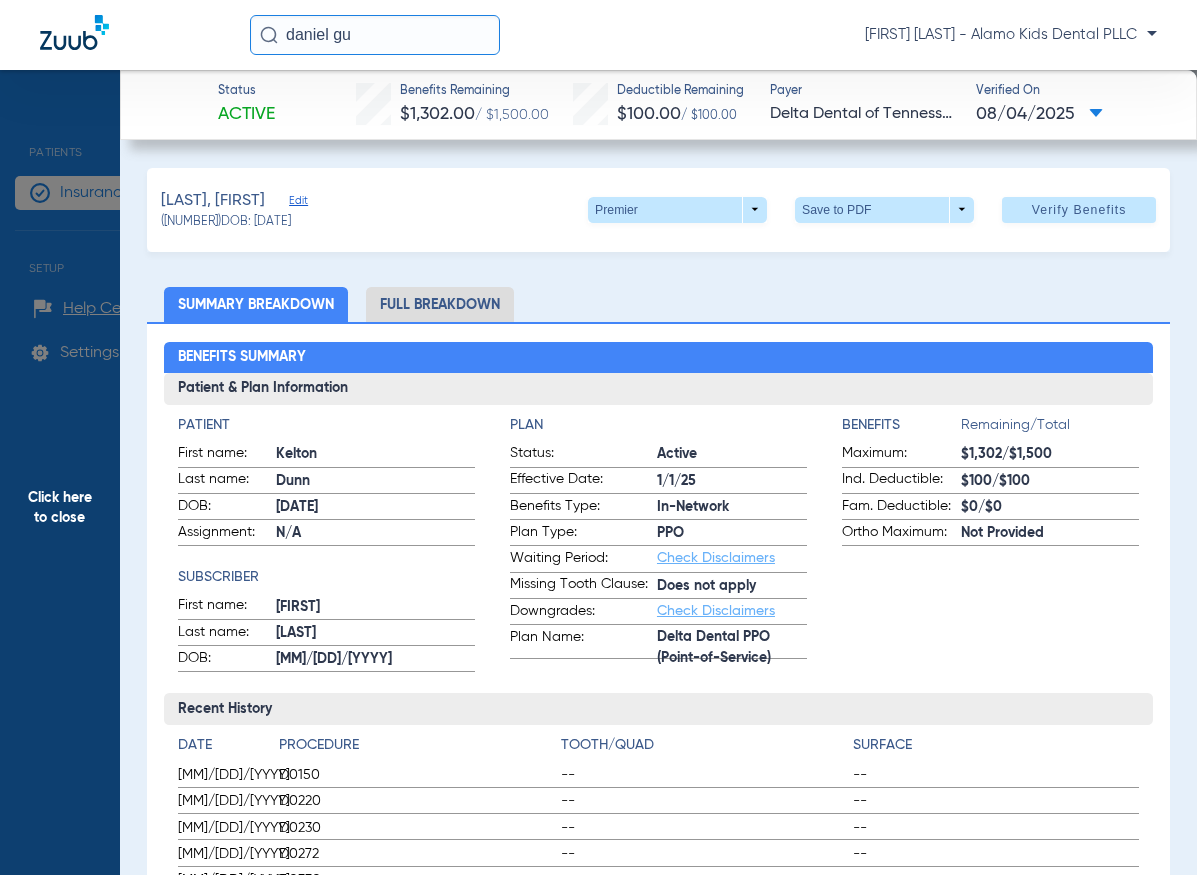 click on "Full Breakdown" 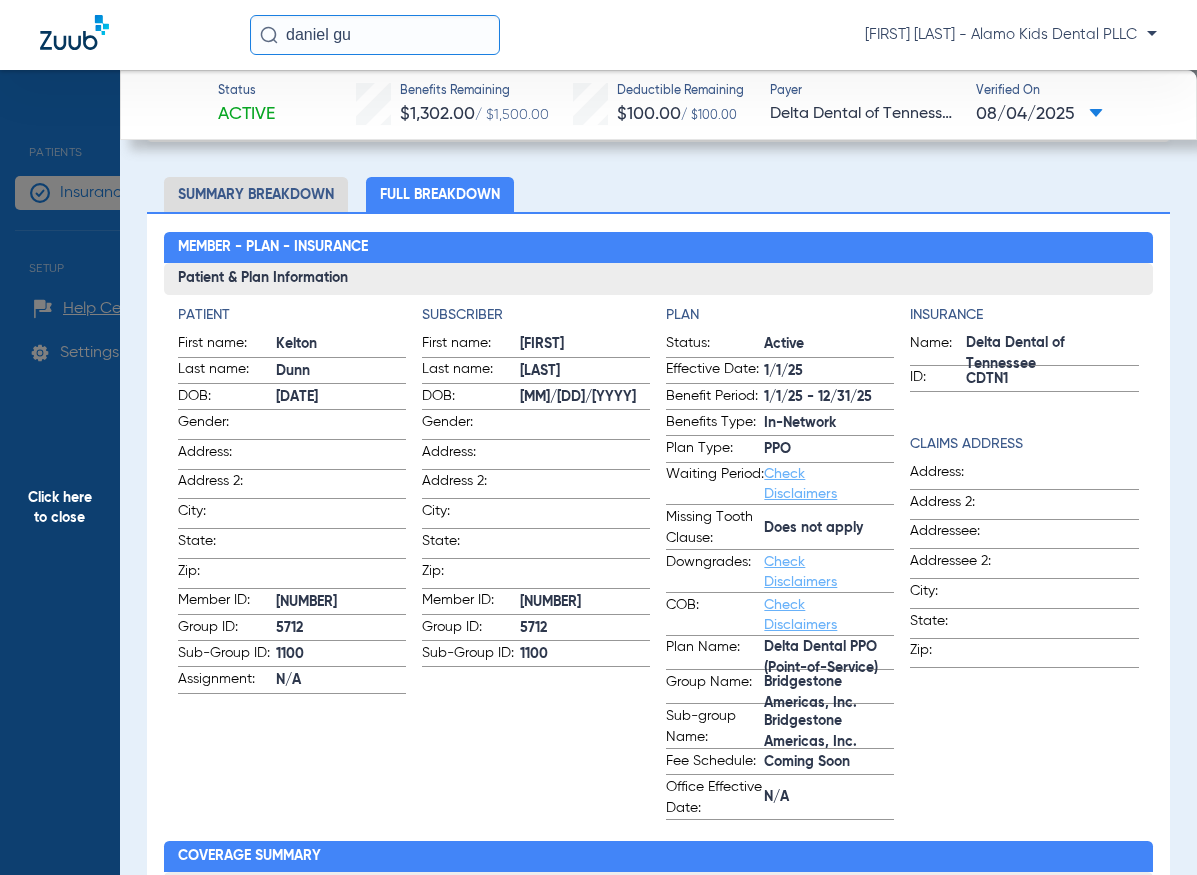 scroll, scrollTop: 200, scrollLeft: 0, axis: vertical 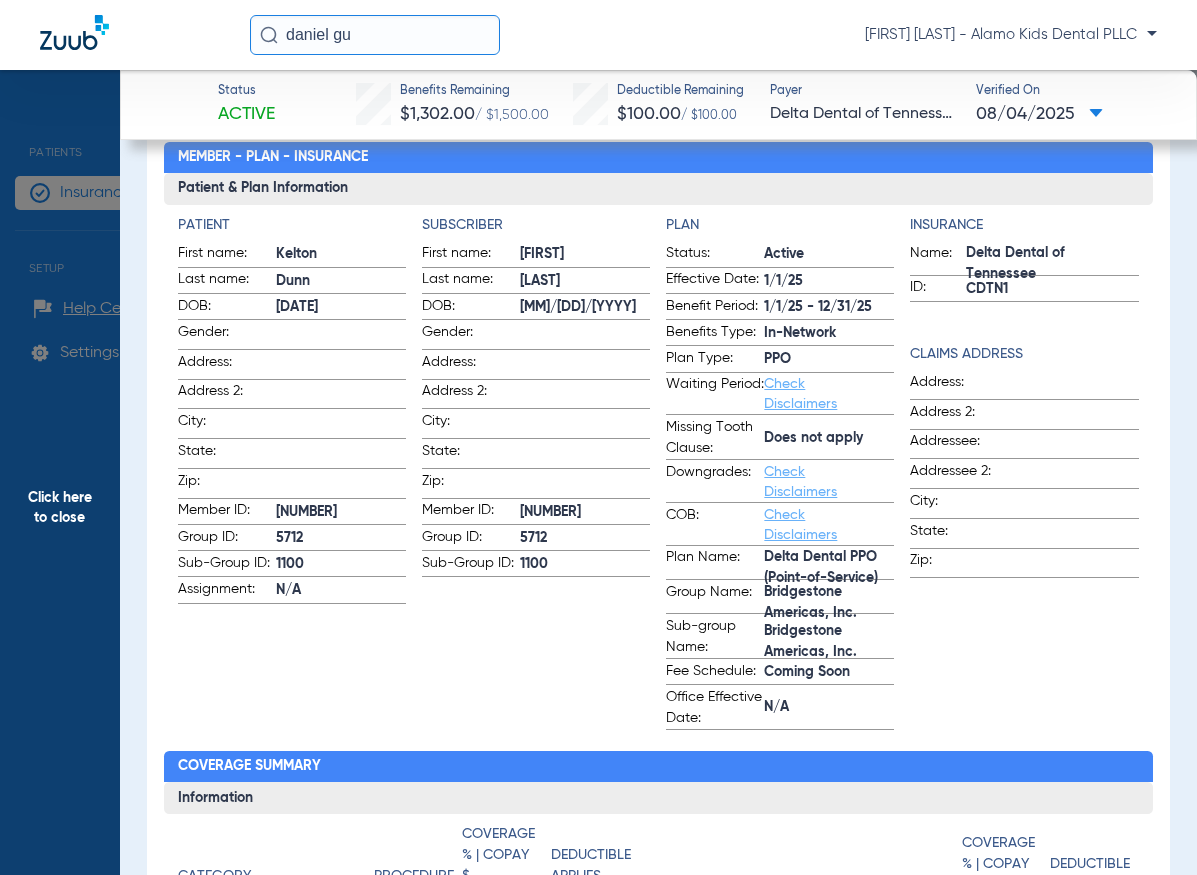 click on "Click here to close" 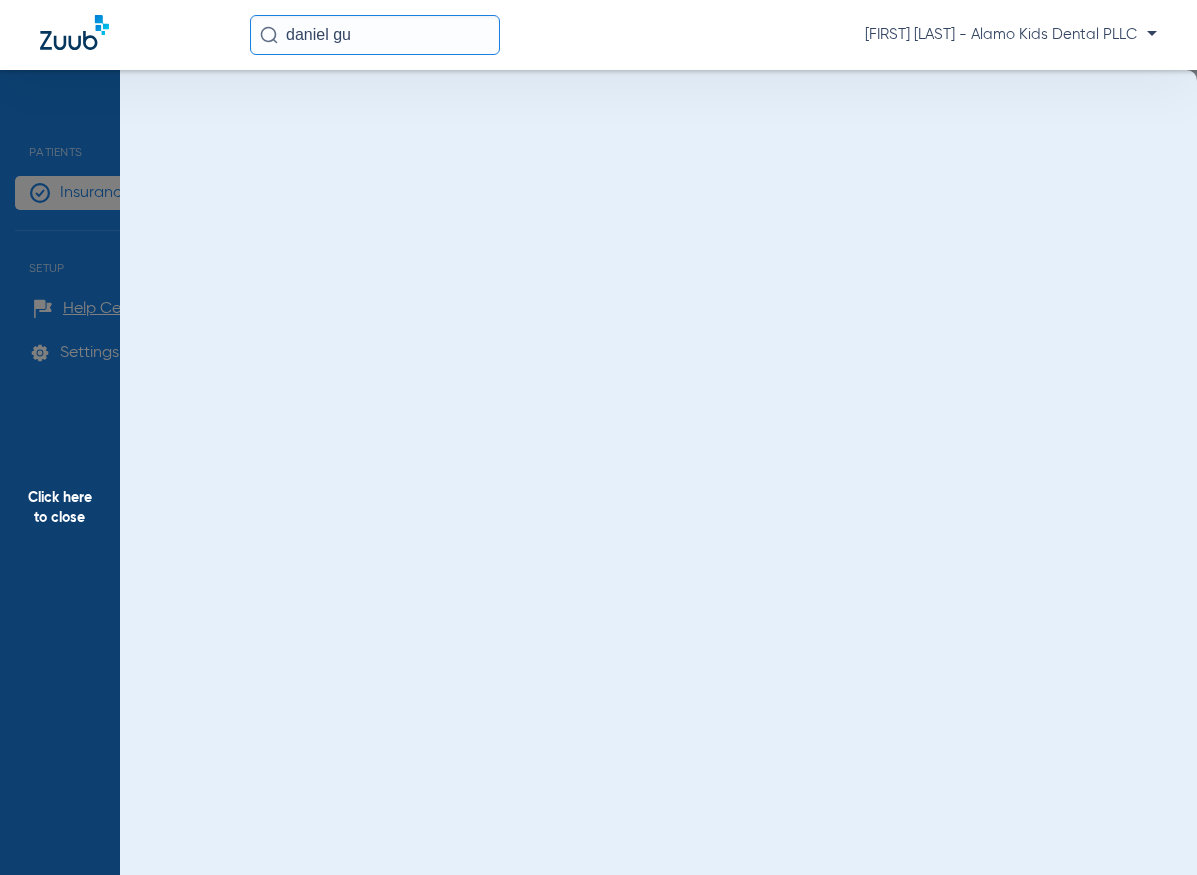 scroll, scrollTop: 0, scrollLeft: 0, axis: both 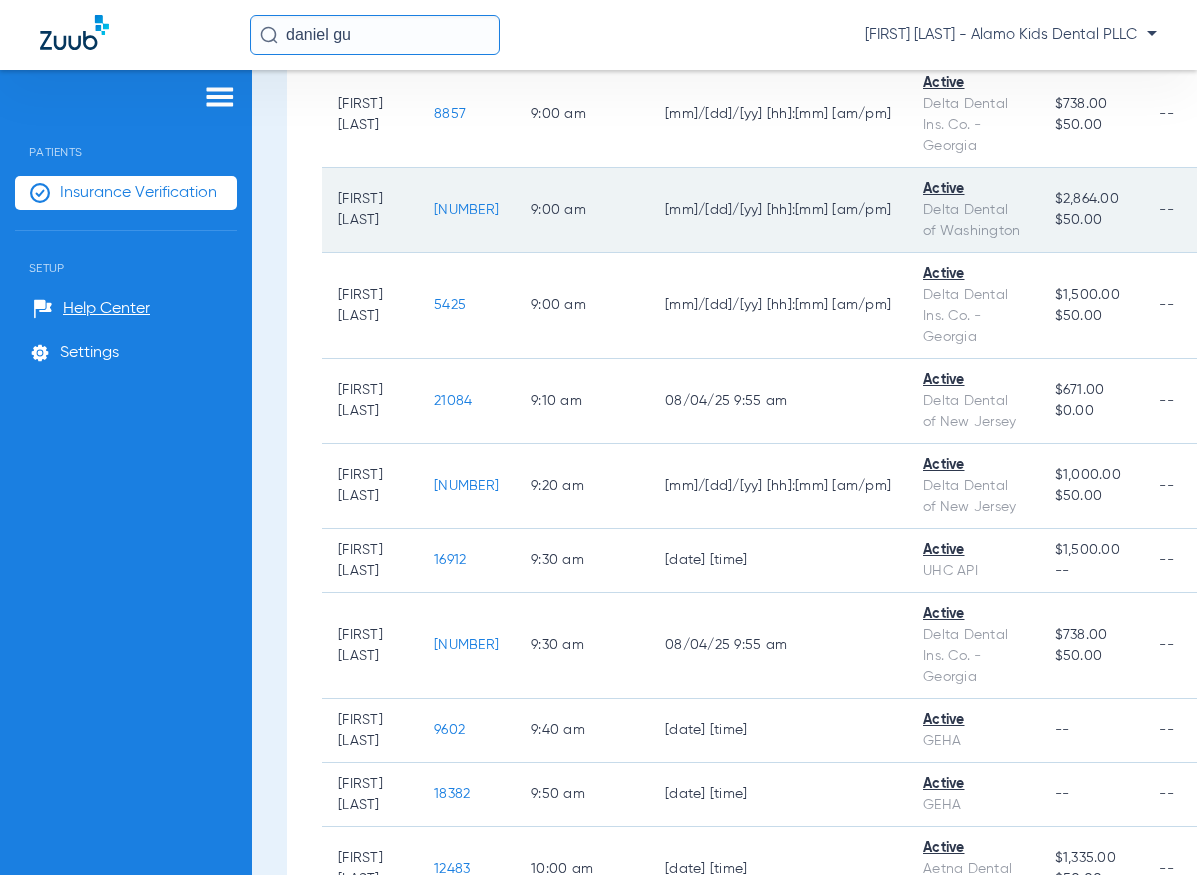 click on "[NUMBER]" 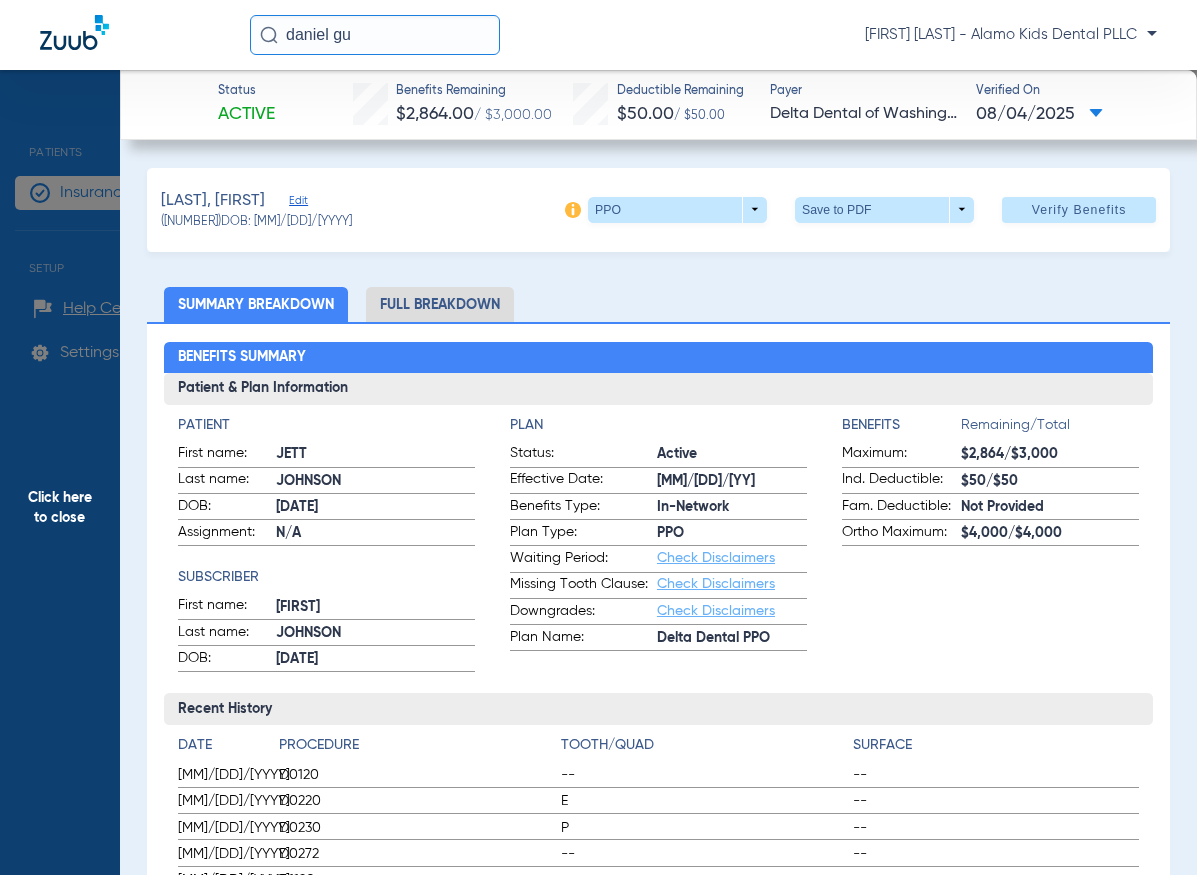 click on "Full Breakdown" 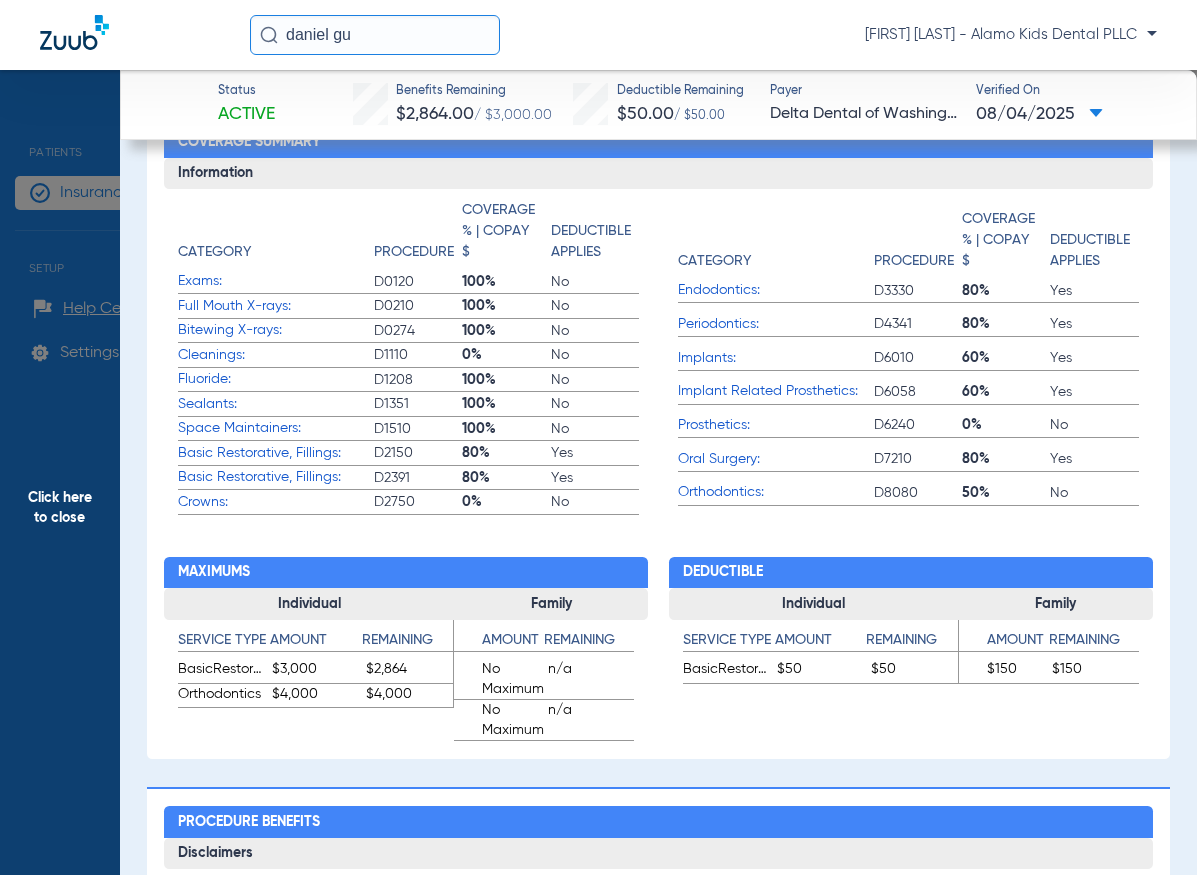 scroll, scrollTop: 600, scrollLeft: 0, axis: vertical 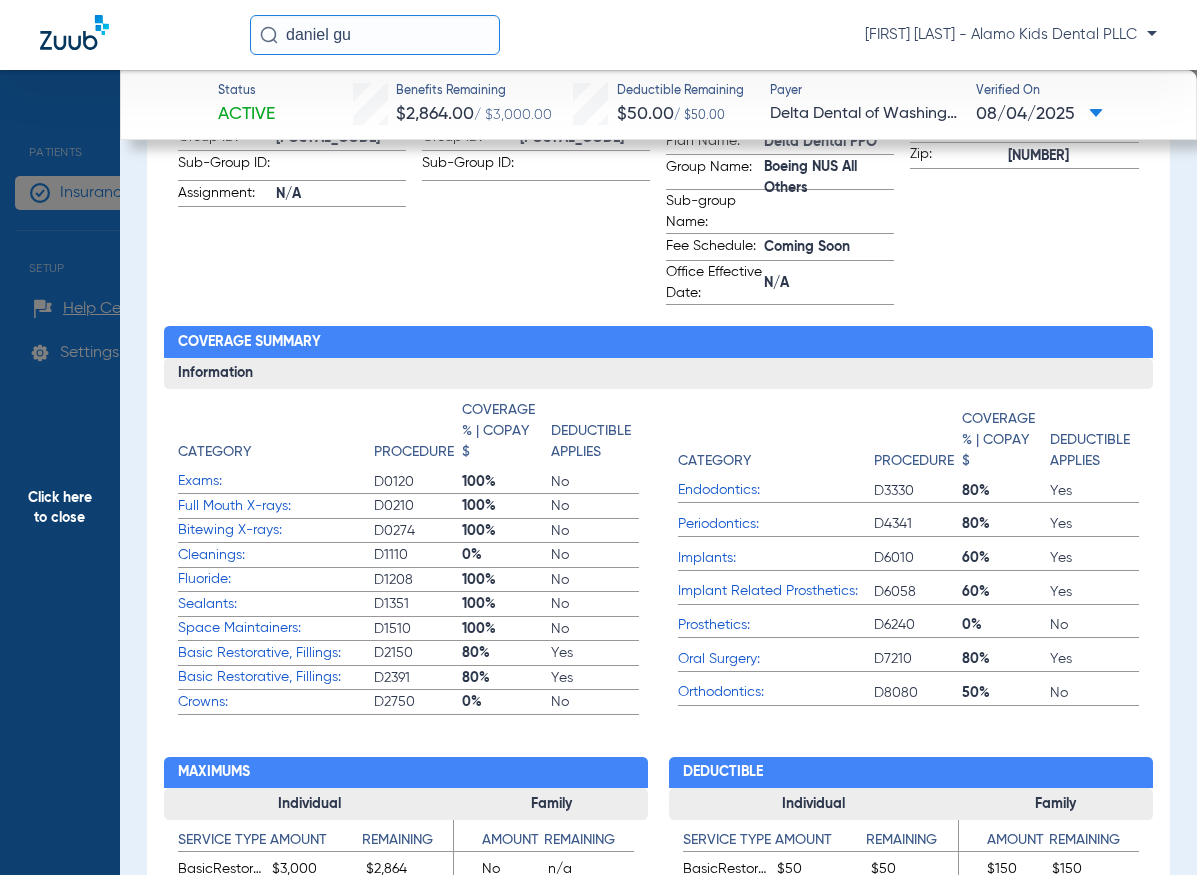 click on "Click here to close" 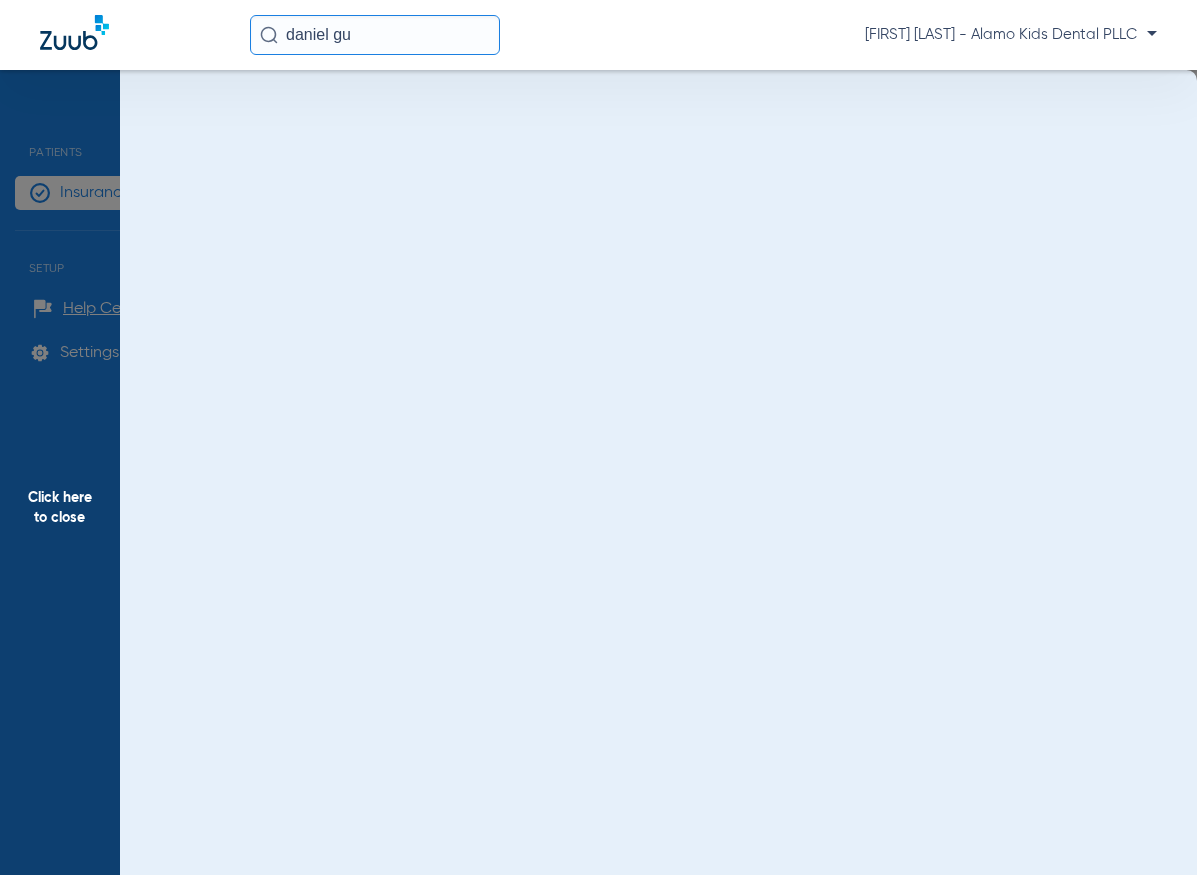 scroll, scrollTop: 0, scrollLeft: 0, axis: both 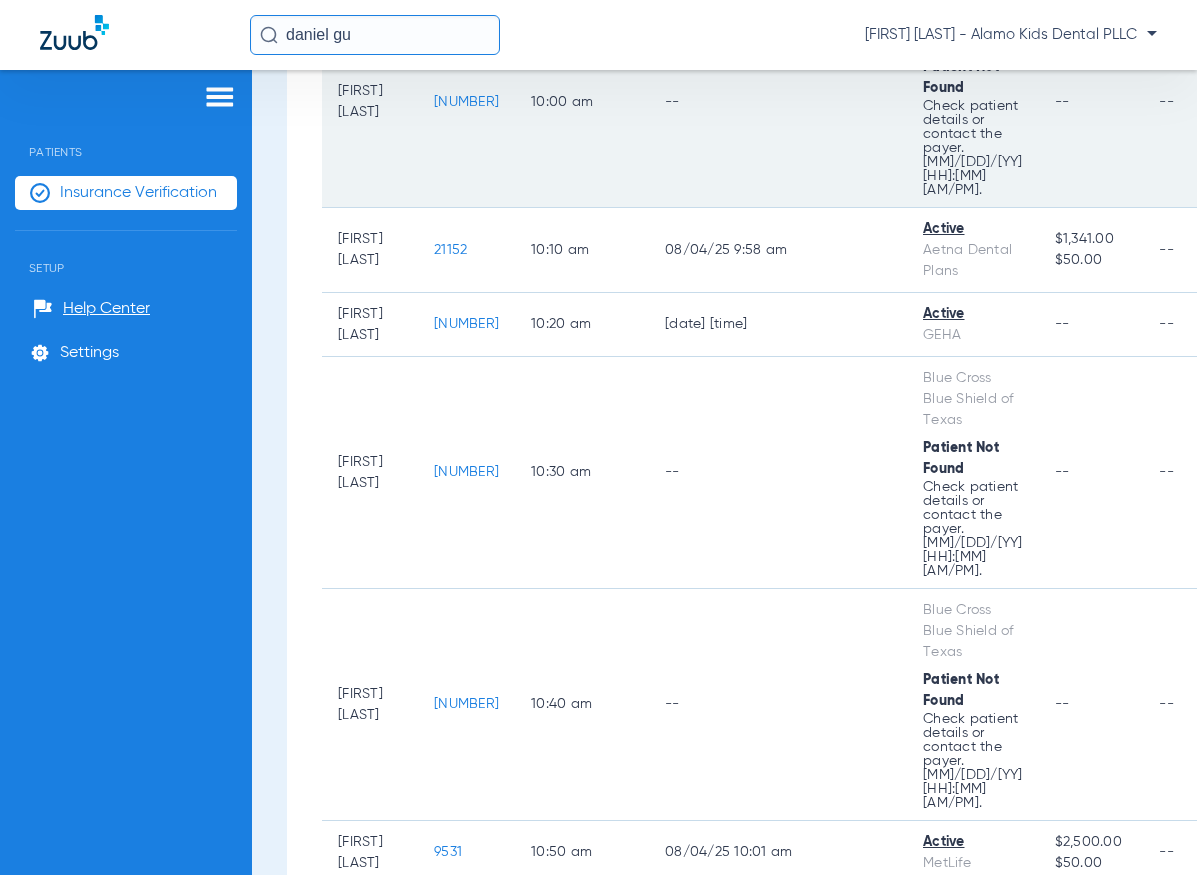 click on "[FIRST] [LAST]" 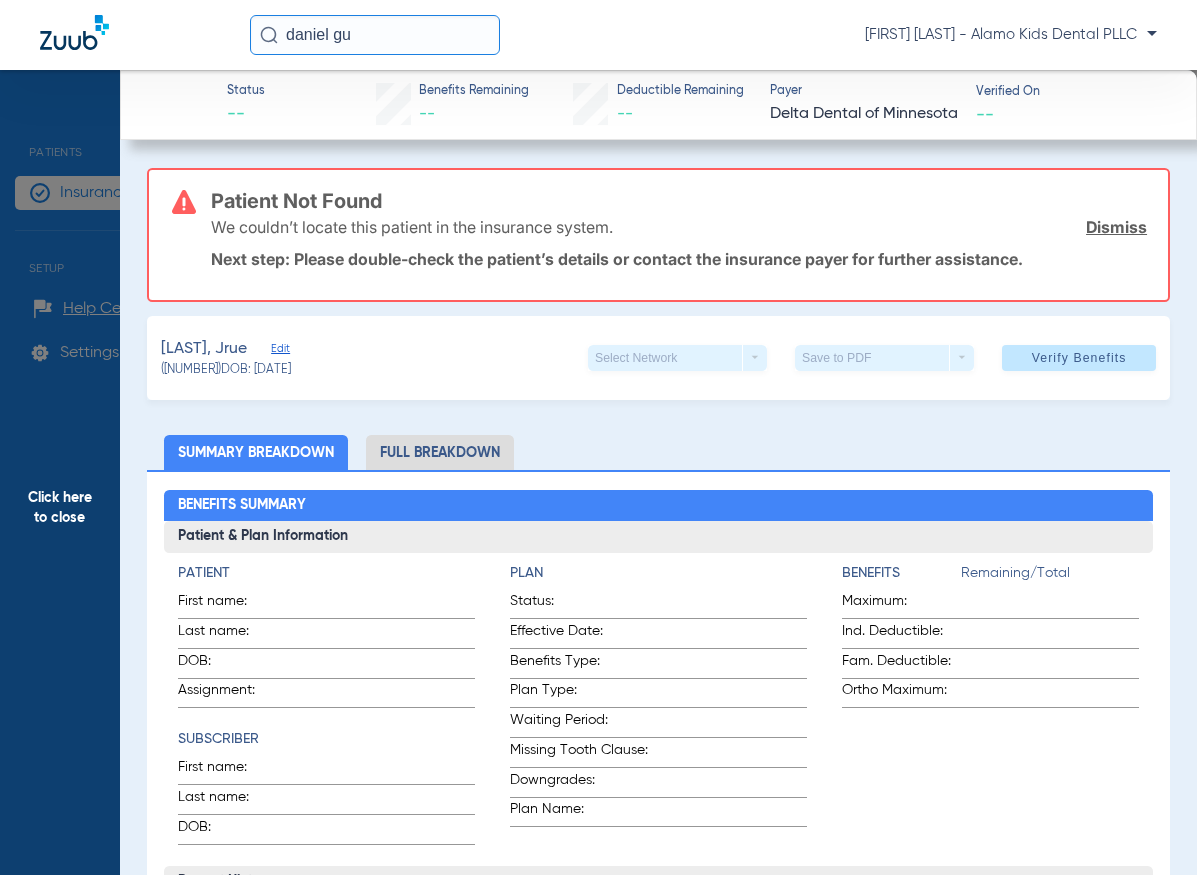 click on "Full Breakdown" 